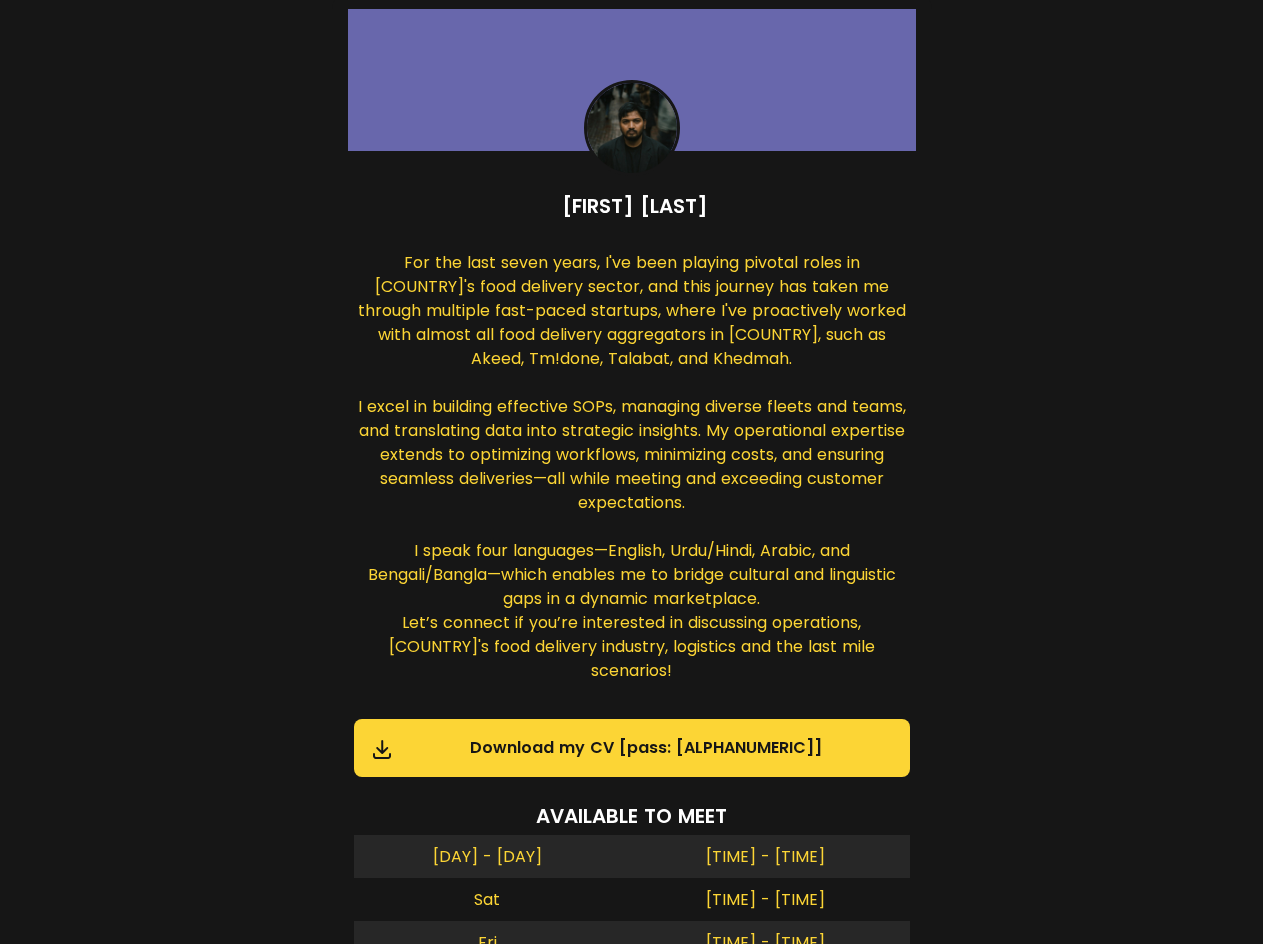 scroll, scrollTop: 0, scrollLeft: 0, axis: both 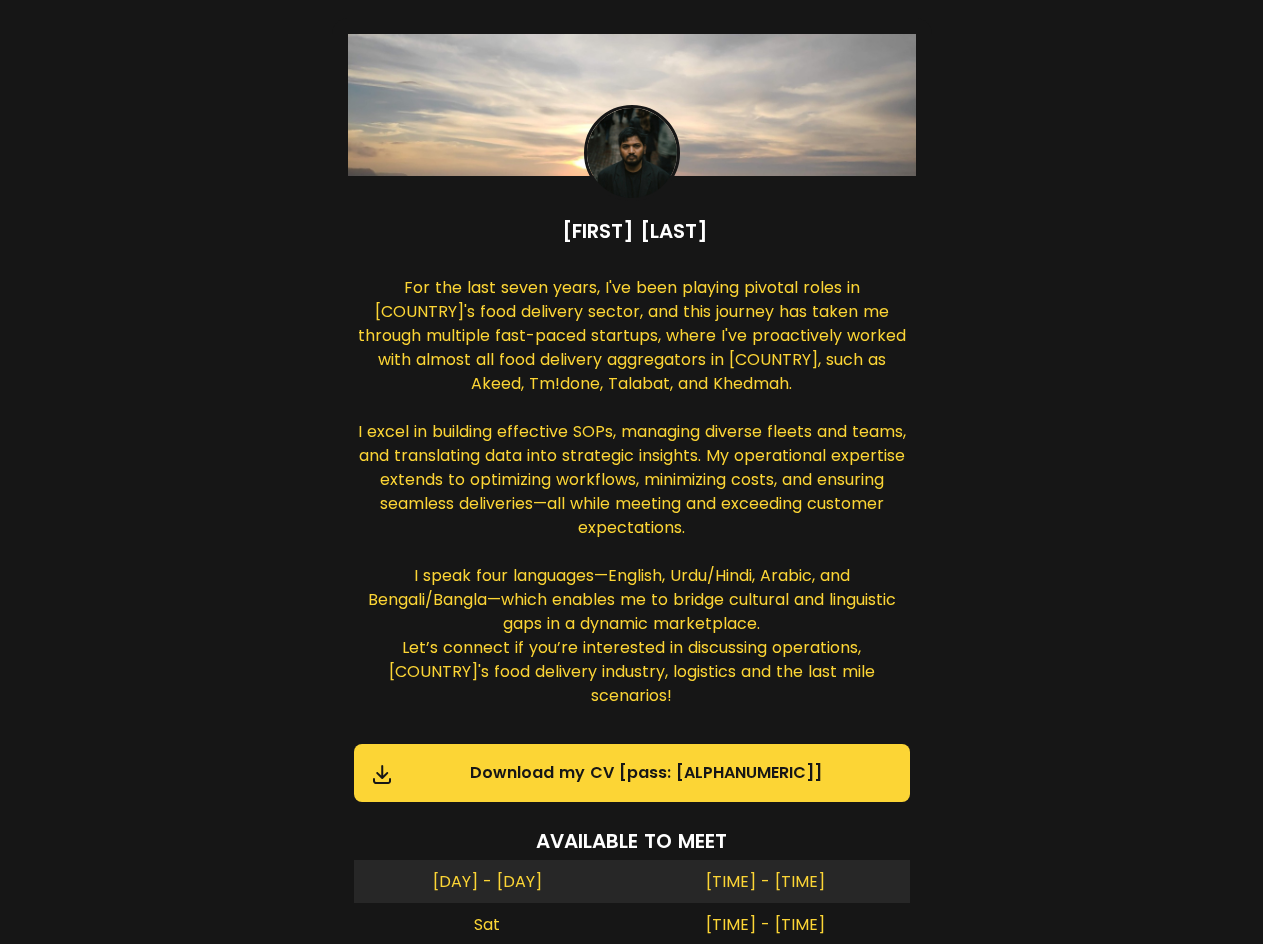 click on "For the last seven years, I've been playing pivotal roles in [COUNTRY]'s food delivery sector, and this journey has taken me through multiple fast-paced startups, where I've proactively worked with almost all food delivery aggregators in [COUNTRY], such as Akeed, Tm!done, Talabat, and Khedmah.
I excel in building effective SOPs, managing diverse fleets and teams, and translating data into strategic insights. My operational expertise extends to optimizing workflows, minimizing costs, and ensuring seamless deliveries—all while meeting and exceeding customer expectations.
I speak four languages—English, Urdu/Hindi, Arabic, and Bengali/Bangla—which enables me to bridge cultural and linguistic gaps in a dynamic marketplace.
Let’s connect if you’re interested in discussing operations, [COUNTRY]'s food delivery industry, logistics and the last mile scenarios!" at bounding box center [632, 494] 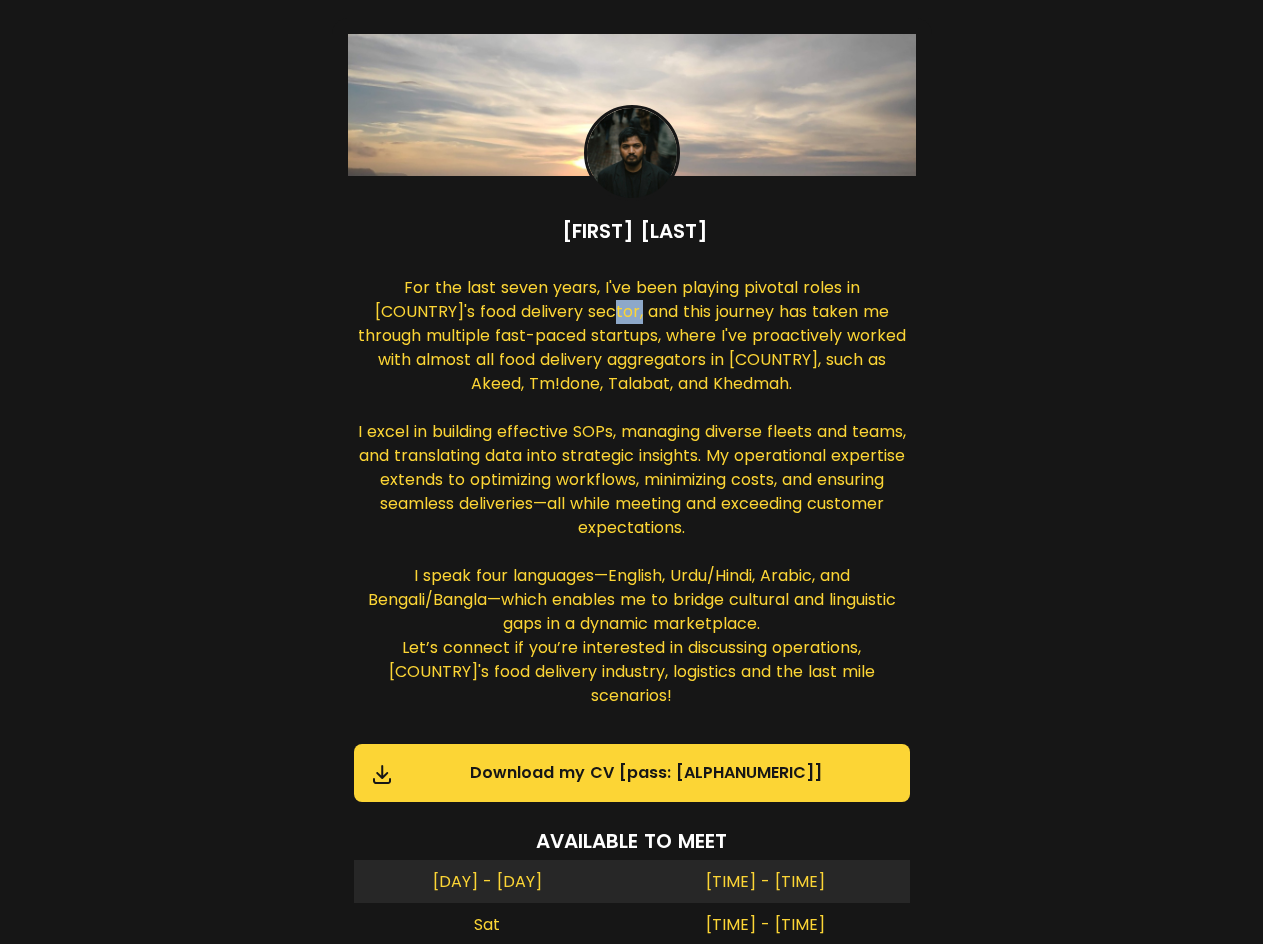 click on "For the last seven years, I've been playing pivotal roles in [COUNTRY]'s food delivery sector, and this journey has taken me through multiple fast-paced startups, where I've proactively worked with almost all food delivery aggregators in [COUNTRY], such as Akeed, Tm!done, Talabat, and Khedmah.
I excel in building effective SOPs, managing diverse fleets and teams, and translating data into strategic insights. My operational expertise extends to optimizing workflows, minimizing costs, and ensuring seamless deliveries—all while meeting and exceeding customer expectations.
I speak four languages—English, Urdu/Hindi, Arabic, and Bengali/Bangla—which enables me to bridge cultural and linguistic gaps in a dynamic marketplace.
Let’s connect if you’re interested in discussing operations, [COUNTRY]'s food delivery industry, logistics and the last mile scenarios!" at bounding box center (632, 494) 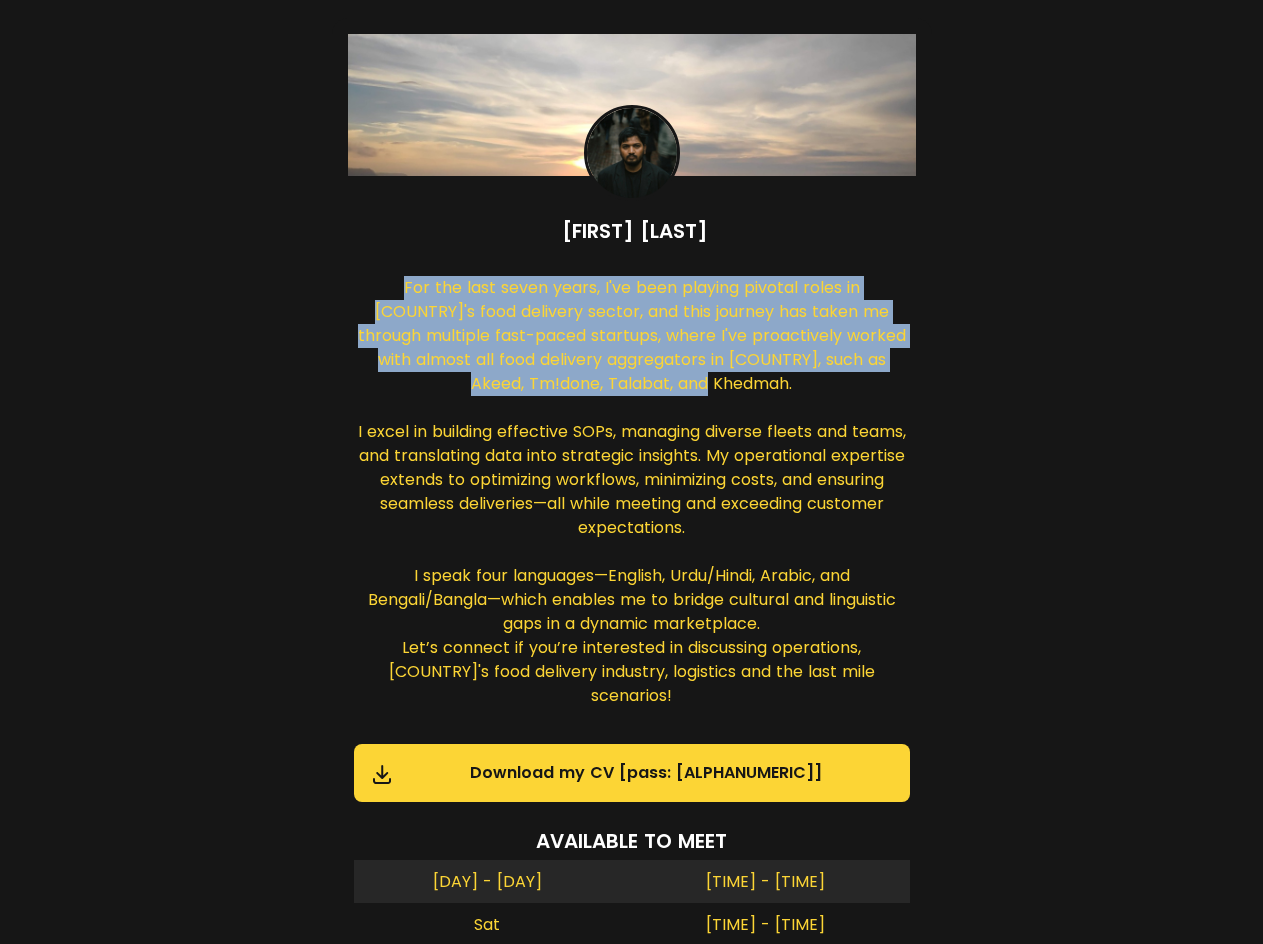 click on "For the last seven years, I've been playing pivotal roles in [COUNTRY]'s food delivery sector, and this journey has taken me through multiple fast-paced startups, where I've proactively worked with almost all food delivery aggregators in [COUNTRY], such as Akeed, Tm!done, Talabat, and Khedmah.
I excel in building effective SOPs, managing diverse fleets and teams, and translating data into strategic insights. My operational expertise extends to optimizing workflows, minimizing costs, and ensuring seamless deliveries—all while meeting and exceeding customer expectations.
I speak four languages—English, Urdu/Hindi, Arabic, and Bengali/Bangla—which enables me to bridge cultural and linguistic gaps in a dynamic marketplace.
Let’s connect if you’re interested in discussing operations, [COUNTRY]'s food delivery industry, logistics and the last mile scenarios!" at bounding box center [632, 494] 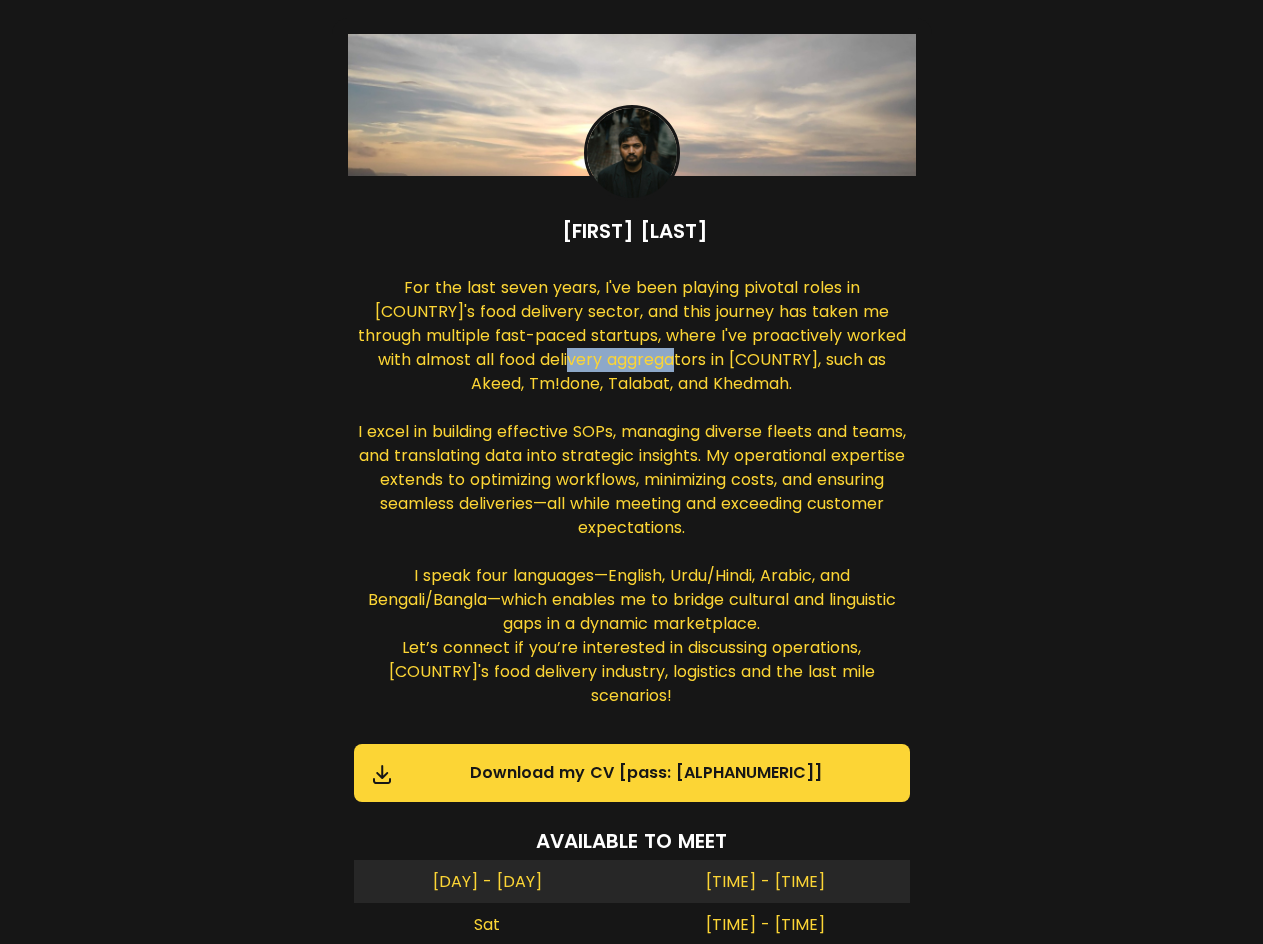 click on "For the last seven years, I've been playing pivotal roles in [COUNTRY]'s food delivery sector, and this journey has taken me through multiple fast-paced startups, where I've proactively worked with almost all food delivery aggregators in [COUNTRY], such as Akeed, Tm!done, Talabat, and Khedmah.
I excel in building effective SOPs, managing diverse fleets and teams, and translating data into strategic insights. My operational expertise extends to optimizing workflows, minimizing costs, and ensuring seamless deliveries—all while meeting and exceeding customer expectations.
I speak four languages—English, Urdu/Hindi, Arabic, and Bengali/Bangla—which enables me to bridge cultural and linguistic gaps in a dynamic marketplace.
Let’s connect if you’re interested in discussing operations, [COUNTRY]'s food delivery industry, logistics and the last mile scenarios!" at bounding box center (632, 494) 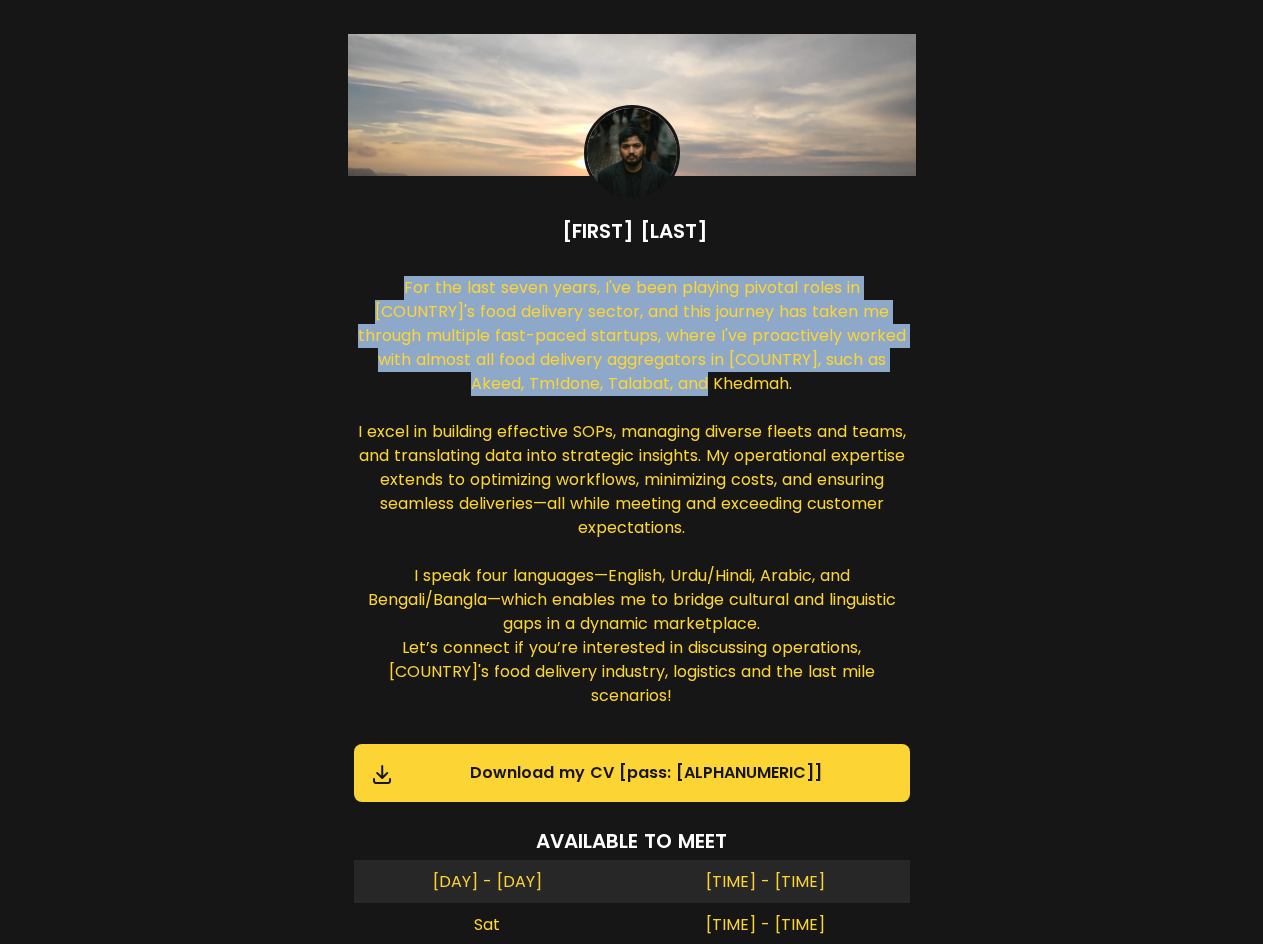click on "For the last seven years, I've been playing pivotal roles in [COUNTRY]'s food delivery sector, and this journey has taken me through multiple fast-paced startups, where I've proactively worked with almost all food delivery aggregators in [COUNTRY], such as Akeed, Tm!done, Talabat, and Khedmah.
I excel in building effective SOPs, managing diverse fleets and teams, and translating data into strategic insights. My operational expertise extends to optimizing workflows, minimizing costs, and ensuring seamless deliveries—all while meeting and exceeding customer expectations.
I speak four languages—English, Urdu/Hindi, Arabic, and Bengali/Bangla—which enables me to bridge cultural and linguistic gaps in a dynamic marketplace.
Let’s connect if you’re interested in discussing operations, [COUNTRY]'s food delivery industry, logistics and the last mile scenarios!" at bounding box center [632, 494] 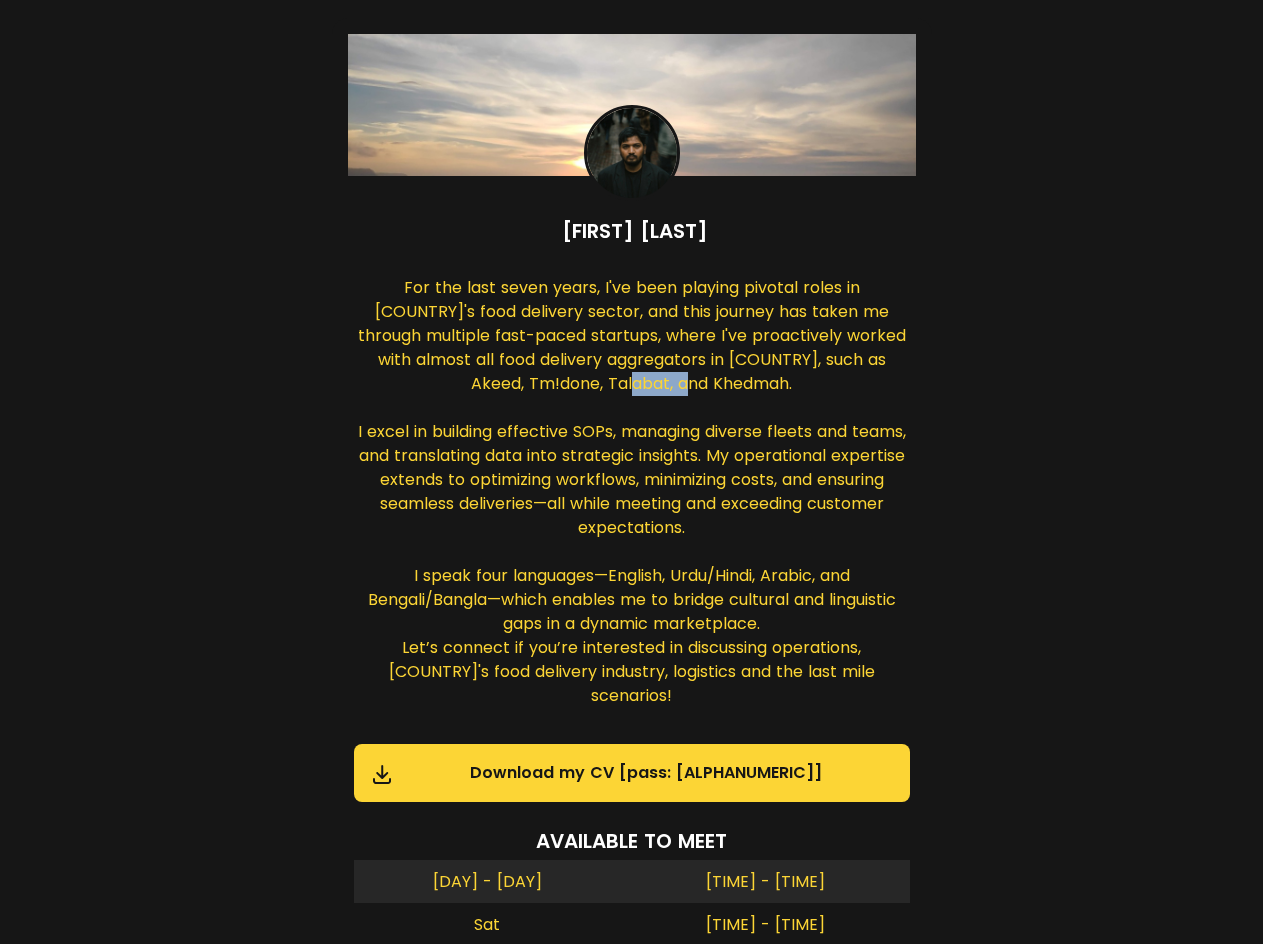 click on "For the last seven years, I've been playing pivotal roles in [COUNTRY]'s food delivery sector, and this journey has taken me through multiple fast-paced startups, where I've proactively worked with almost all food delivery aggregators in [COUNTRY], such as Akeed, Tm!done, Talabat, and Khedmah.
I excel in building effective SOPs, managing diverse fleets and teams, and translating data into strategic insights. My operational expertise extends to optimizing workflows, minimizing costs, and ensuring seamless deliveries—all while meeting and exceeding customer expectations.
I speak four languages—English, Urdu/Hindi, Arabic, and Bengali/Bangla—which enables me to bridge cultural and linguistic gaps in a dynamic marketplace.
Let’s connect if you’re interested in discussing operations, [COUNTRY]'s food delivery industry, logistics and the last mile scenarios!" at bounding box center (632, 494) 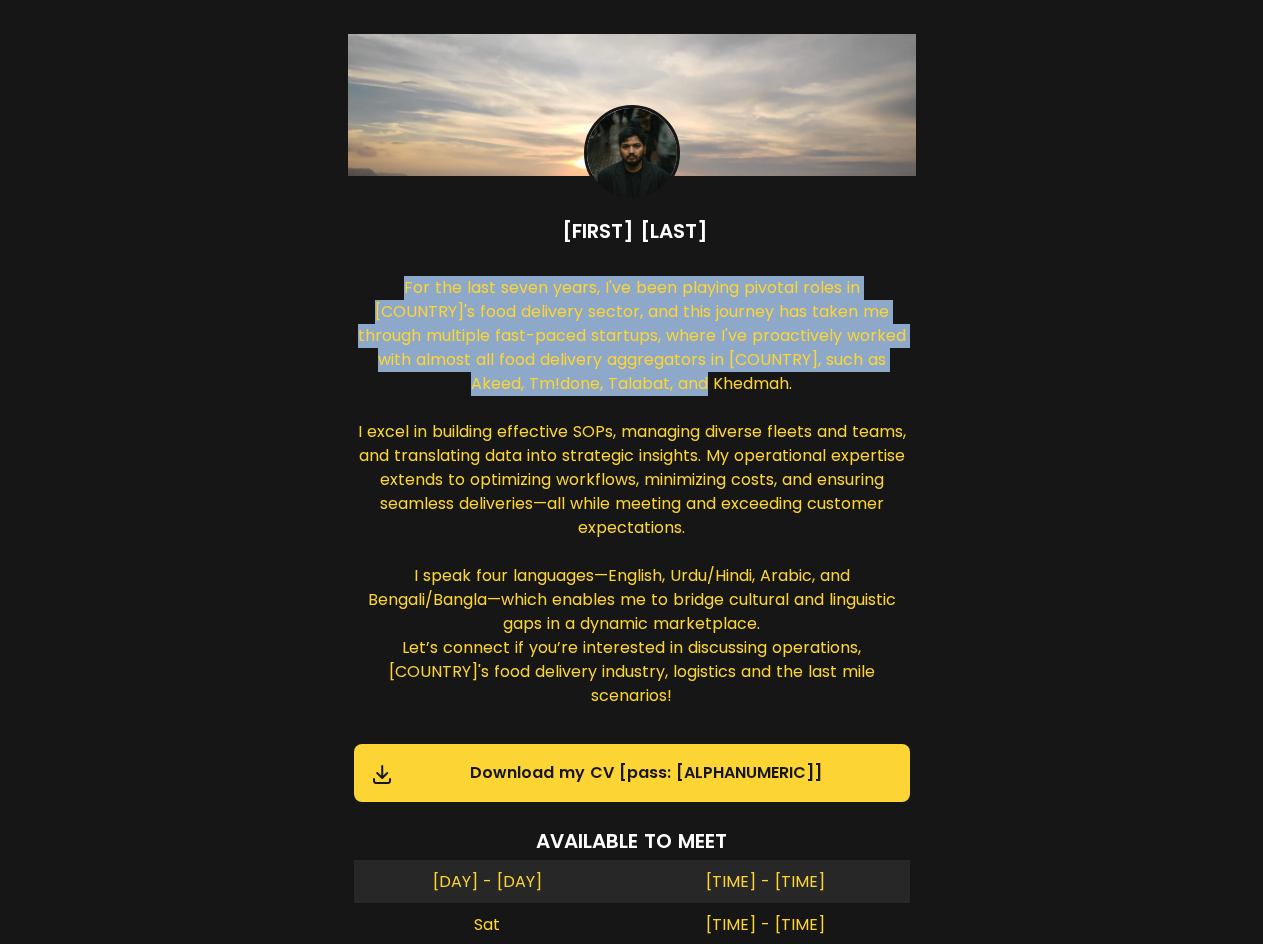 click on "For the last seven years, I've been playing pivotal roles in [COUNTRY]'s food delivery sector, and this journey has taken me through multiple fast-paced startups, where I've proactively worked with almost all food delivery aggregators in [COUNTRY], such as Akeed, Tm!done, Talabat, and Khedmah.
I excel in building effective SOPs, managing diverse fleets and teams, and translating data into strategic insights. My operational expertise extends to optimizing workflows, minimizing costs, and ensuring seamless deliveries—all while meeting and exceeding customer expectations.
I speak four languages—English, Urdu/Hindi, Arabic, and Bengali/Bangla—which enables me to bridge cultural and linguistic gaps in a dynamic marketplace.
Let’s connect if you’re interested in discussing operations, [COUNTRY]'s food delivery industry, logistics and the last mile scenarios!" at bounding box center (632, 494) 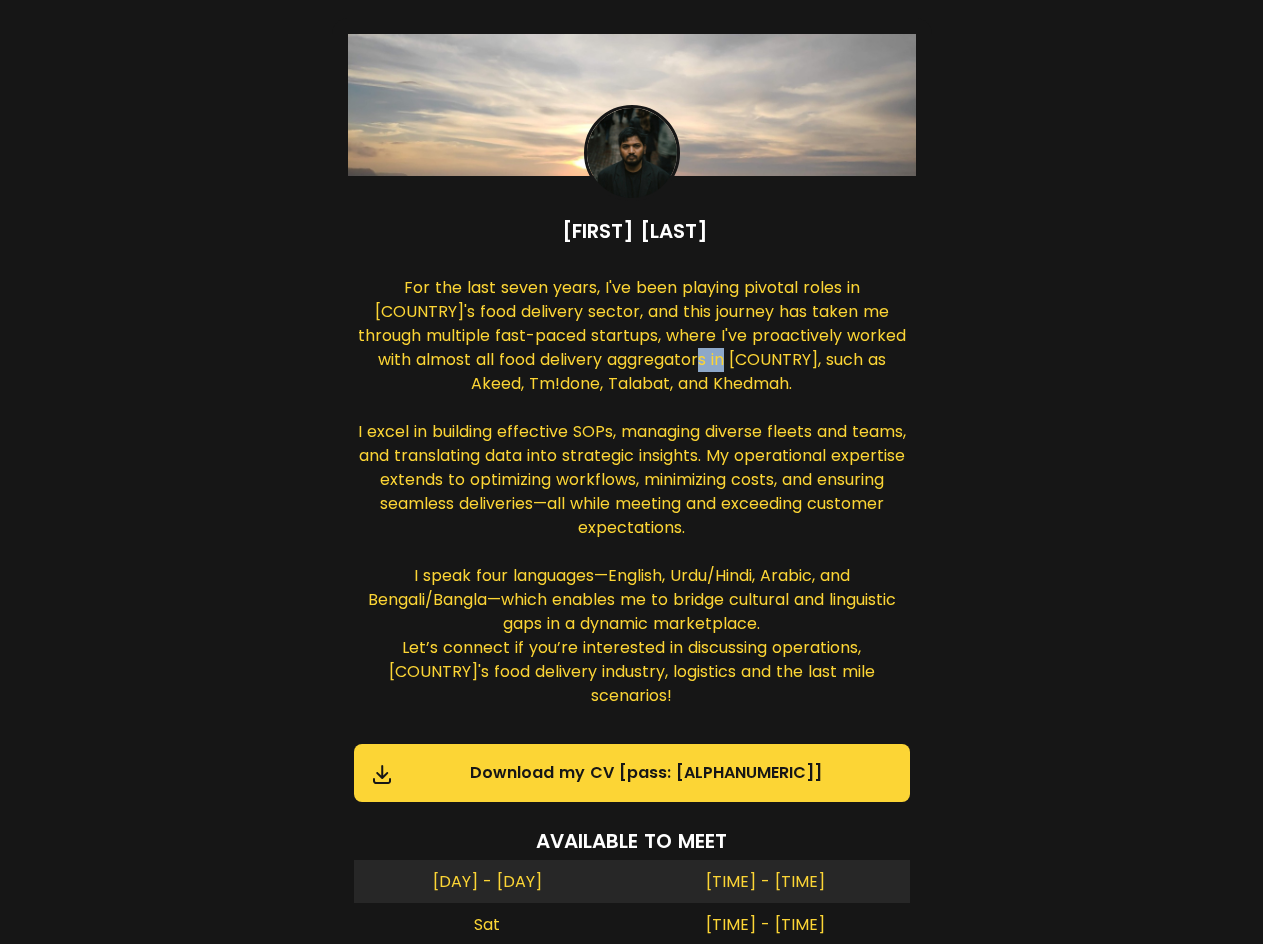 click on "For the last seven years, I've been playing pivotal roles in [COUNTRY]'s food delivery sector, and this journey has taken me through multiple fast-paced startups, where I've proactively worked with almost all food delivery aggregators in [COUNTRY], such as Akeed, Tm!done, Talabat, and Khedmah.
I excel in building effective SOPs, managing diverse fleets and teams, and translating data into strategic insights. My operational expertise extends to optimizing workflows, minimizing costs, and ensuring seamless deliveries—all while meeting and exceeding customer expectations.
I speak four languages—English, Urdu/Hindi, Arabic, and Bengali/Bangla—which enables me to bridge cultural and linguistic gaps in a dynamic marketplace.
Let’s connect if you’re interested in discussing operations, [COUNTRY]'s food delivery industry, logistics and the last mile scenarios!" at bounding box center [632, 494] 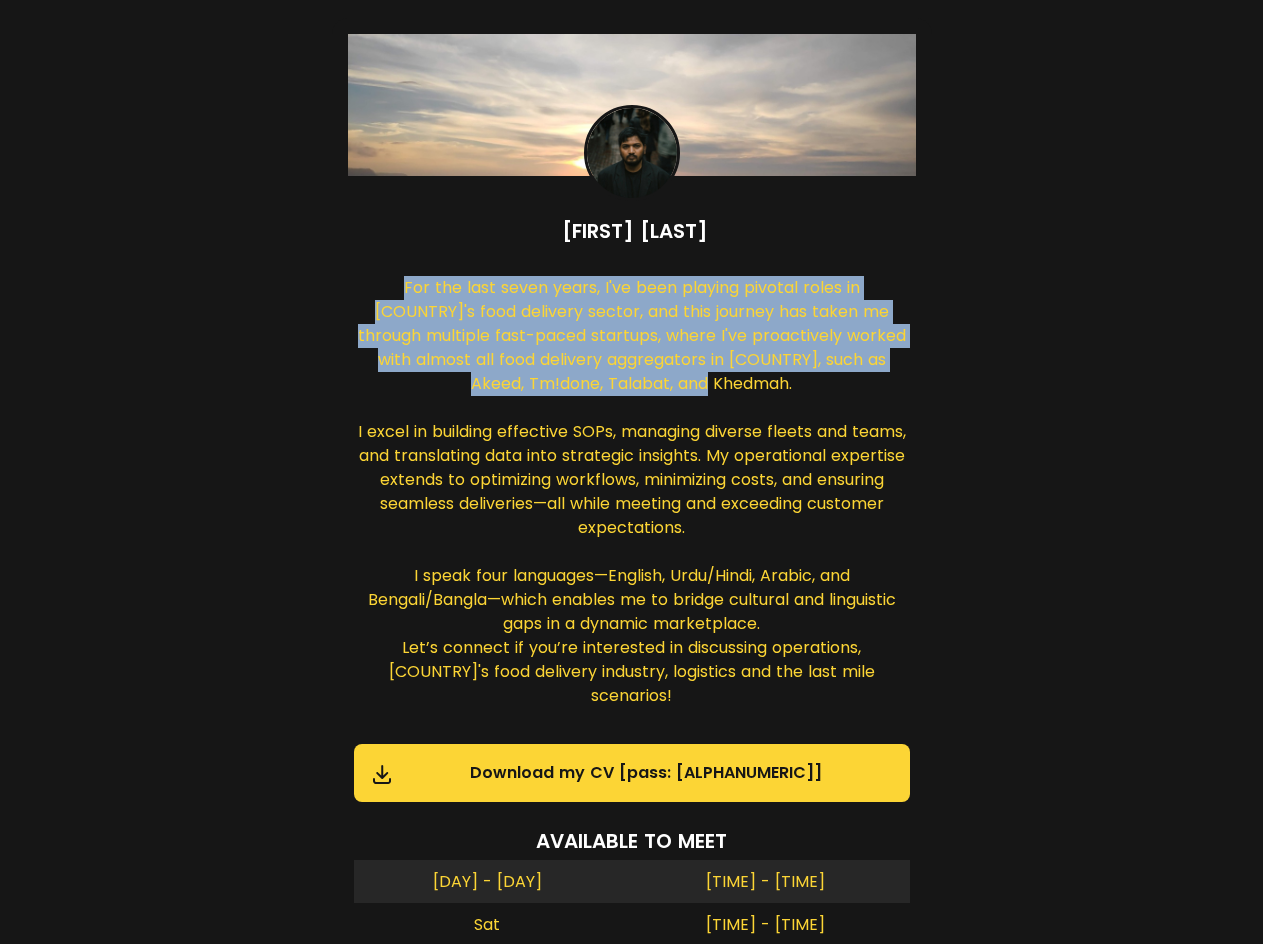 click on "For the last seven years, I've been playing pivotal roles in [COUNTRY]'s food delivery sector, and this journey has taken me through multiple fast-paced startups, where I've proactively worked with almost all food delivery aggregators in [COUNTRY], such as Akeed, Tm!done, Talabat, and Khedmah.
I excel in building effective SOPs, managing diverse fleets and teams, and translating data into strategic insights. My operational expertise extends to optimizing workflows, minimizing costs, and ensuring seamless deliveries—all while meeting and exceeding customer expectations.
I speak four languages—English, Urdu/Hindi, Arabic, and Bengali/Bangla—which enables me to bridge cultural and linguistic gaps in a dynamic marketplace.
Let’s connect if you’re interested in discussing operations, [COUNTRY]'s food delivery industry, logistics and the last mile scenarios!" at bounding box center (632, 494) 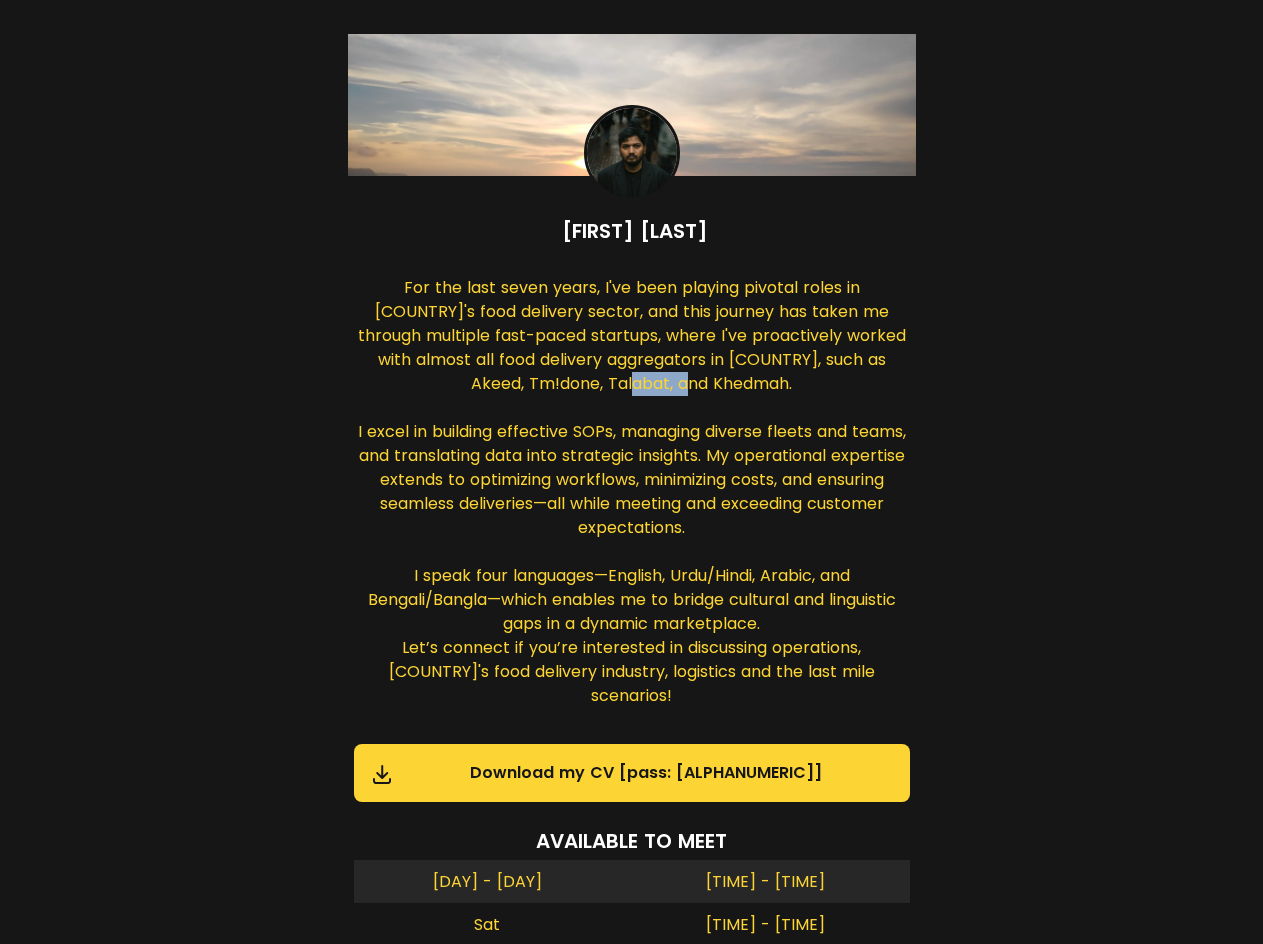 click on "For the last seven years, I've been playing pivotal roles in [COUNTRY]'s food delivery sector, and this journey has taken me through multiple fast-paced startups, where I've proactively worked with almost all food delivery aggregators in [COUNTRY], such as Akeed, Tm!done, Talabat, and Khedmah.
I excel in building effective SOPs, managing diverse fleets and teams, and translating data into strategic insights. My operational expertise extends to optimizing workflows, minimizing costs, and ensuring seamless deliveries—all while meeting and exceeding customer expectations.
I speak four languages—English, Urdu/Hindi, Arabic, and Bengali/Bangla—which enables me to bridge cultural and linguistic gaps in a dynamic marketplace.
Let’s connect if you’re interested in discussing operations, [COUNTRY]'s food delivery industry, logistics and the last mile scenarios!" at bounding box center (632, 494) 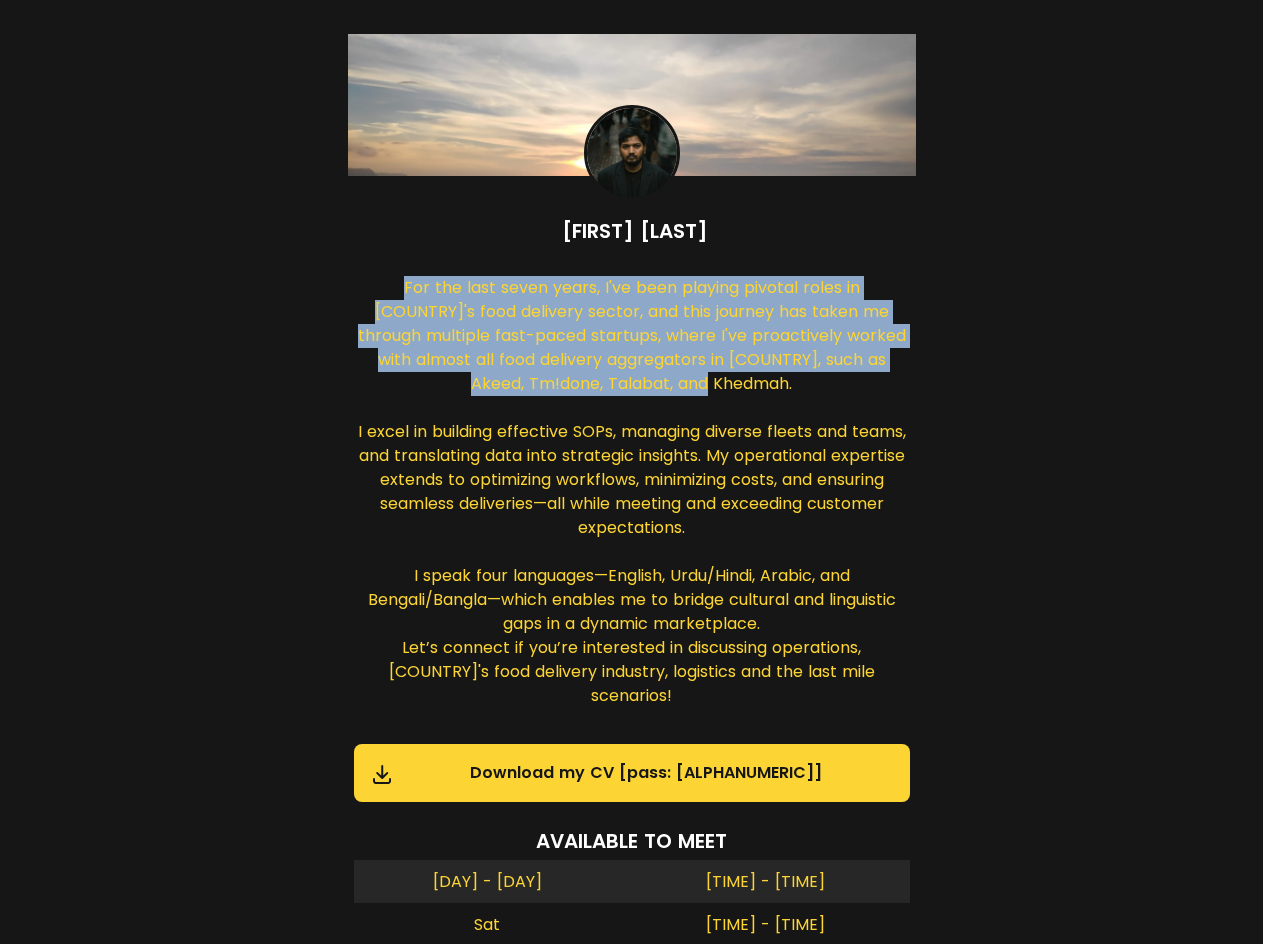 click on "For the last seven years, I've been playing pivotal roles in [COUNTRY]'s food delivery sector, and this journey has taken me through multiple fast-paced startups, where I've proactively worked with almost all food delivery aggregators in [COUNTRY], such as Akeed, Tm!done, Talabat, and Khedmah.
I excel in building effective SOPs, managing diverse fleets and teams, and translating data into strategic insights. My operational expertise extends to optimizing workflows, minimizing costs, and ensuring seamless deliveries—all while meeting and exceeding customer expectations.
I speak four languages—English, Urdu/Hindi, Arabic, and Bengali/Bangla—which enables me to bridge cultural and linguistic gaps in a dynamic marketplace.
Let’s connect if you’re interested in discussing operations, [COUNTRY]'s food delivery industry, logistics and the last mile scenarios!" at bounding box center [632, 494] 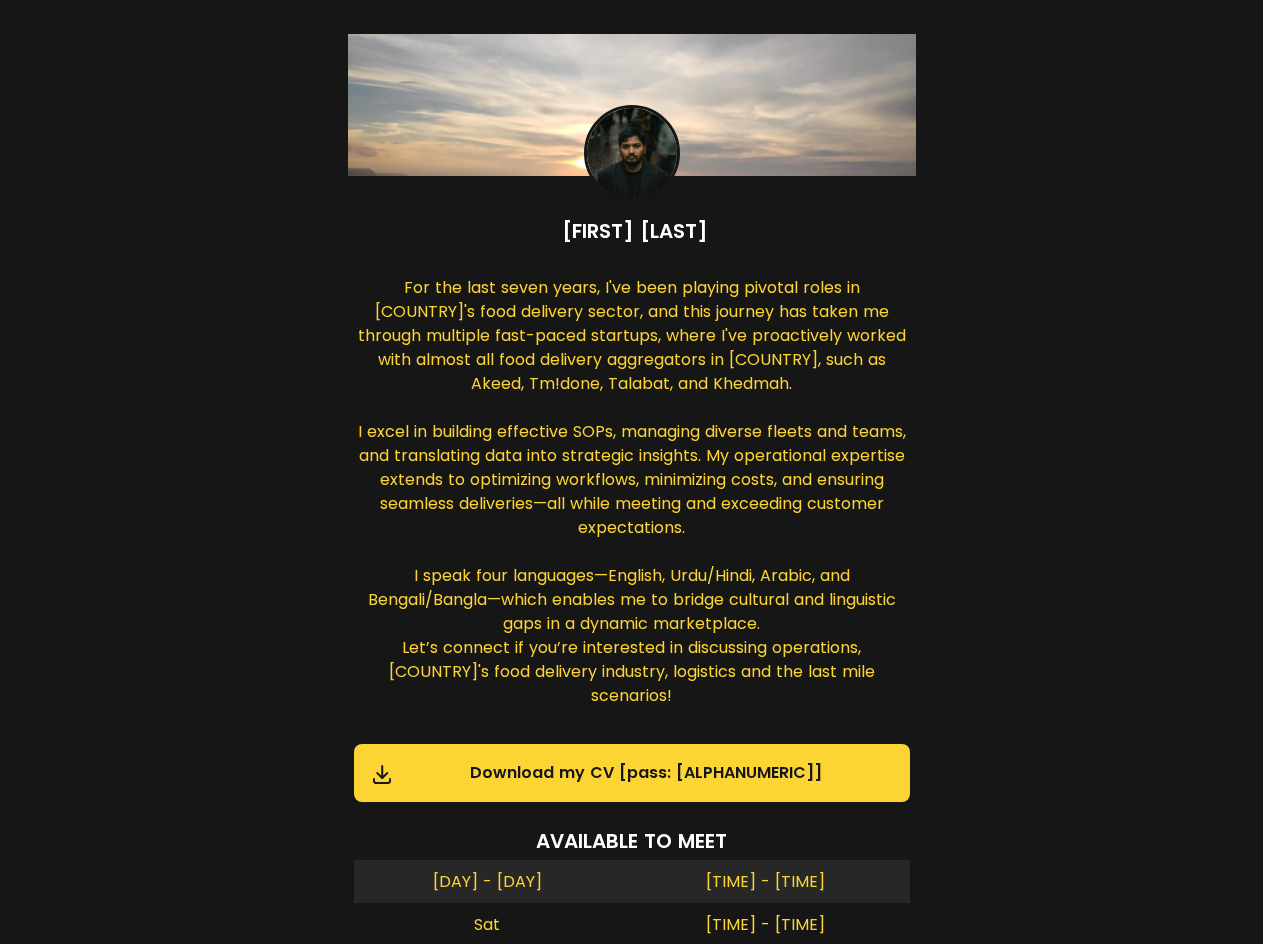 click on "For the last seven years, I've been playing pivotal roles in [COUNTRY]'s food delivery sector, and this journey has taken me through multiple fast-paced startups, where I've proactively worked with almost all food delivery aggregators in [COUNTRY], such as Akeed, Tm!done, Talabat, and Khedmah.
I excel in building effective SOPs, managing diverse fleets and teams, and translating data into strategic insights. My operational expertise extends to optimizing workflows, minimizing costs, and ensuring seamless deliveries—all while meeting and exceeding customer expectations.
I speak four languages—English, Urdu/Hindi, Arabic, and Bengali/Bangla—which enables me to bridge cultural and linguistic gaps in a dynamic marketplace.
Let’s connect if you’re interested in discussing operations, [COUNTRY]'s food delivery industry, logistics and the last mile scenarios!" at bounding box center [632, 494] 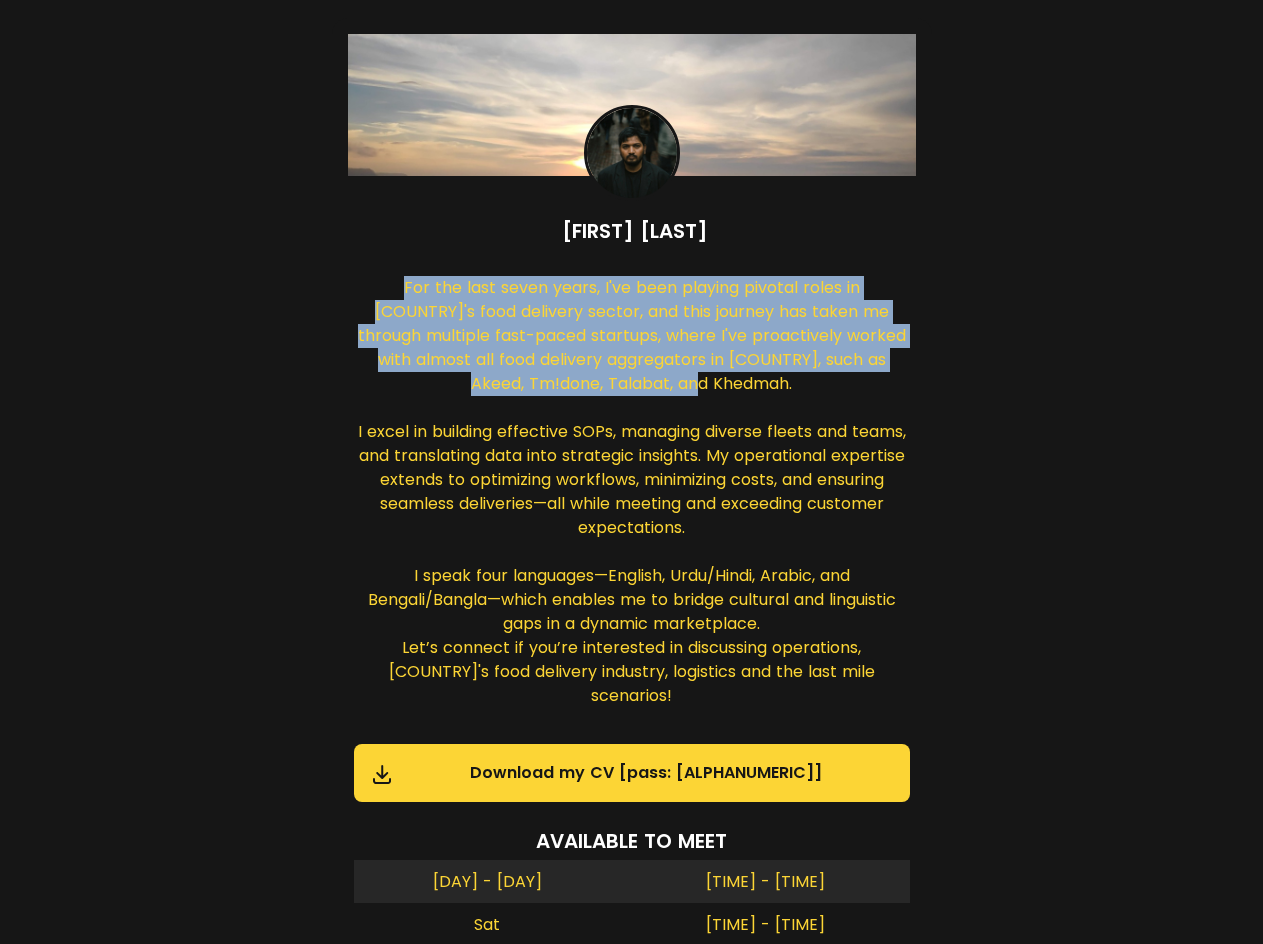 drag, startPoint x: 370, startPoint y: 289, endPoint x: 734, endPoint y: 381, distance: 375.4464 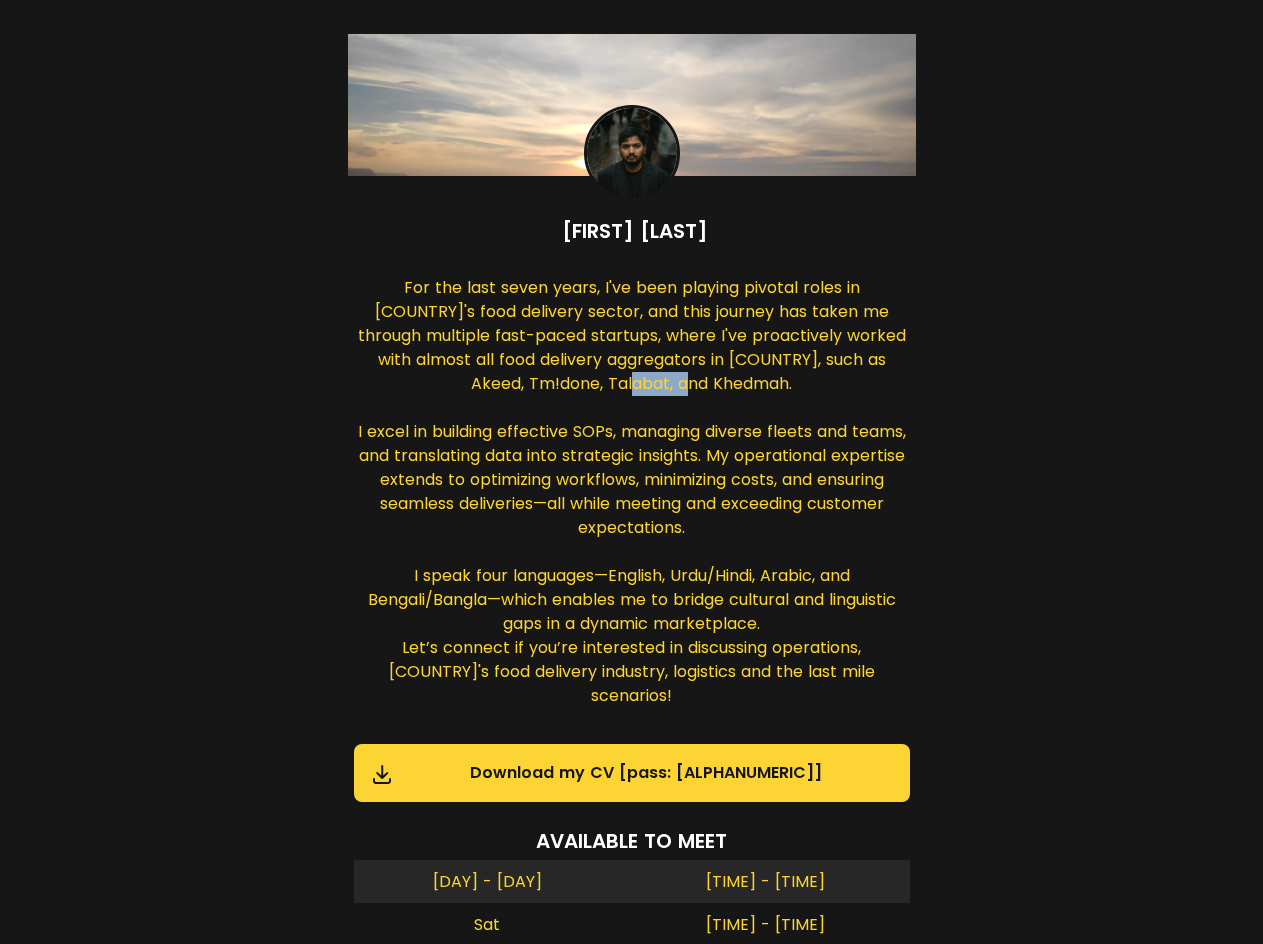 click on "For the last seven years, I've been playing pivotal roles in [COUNTRY]'s food delivery sector, and this journey has taken me through multiple fast-paced startups, where I've proactively worked with almost all food delivery aggregators in [COUNTRY], such as Akeed, Tm!done, Talabat, and Khedmah.
I excel in building effective SOPs, managing diverse fleets and teams, and translating data into strategic insights. My operational expertise extends to optimizing workflows, minimizing costs, and ensuring seamless deliveries—all while meeting and exceeding customer expectations.
I speak four languages—English, Urdu/Hindi, Arabic, and Bengali/Bangla—which enables me to bridge cultural and linguistic gaps in a dynamic marketplace.
Let’s connect if you’re interested in discussing operations, [COUNTRY]'s food delivery industry, logistics and the last mile scenarios!" at bounding box center [632, 494] 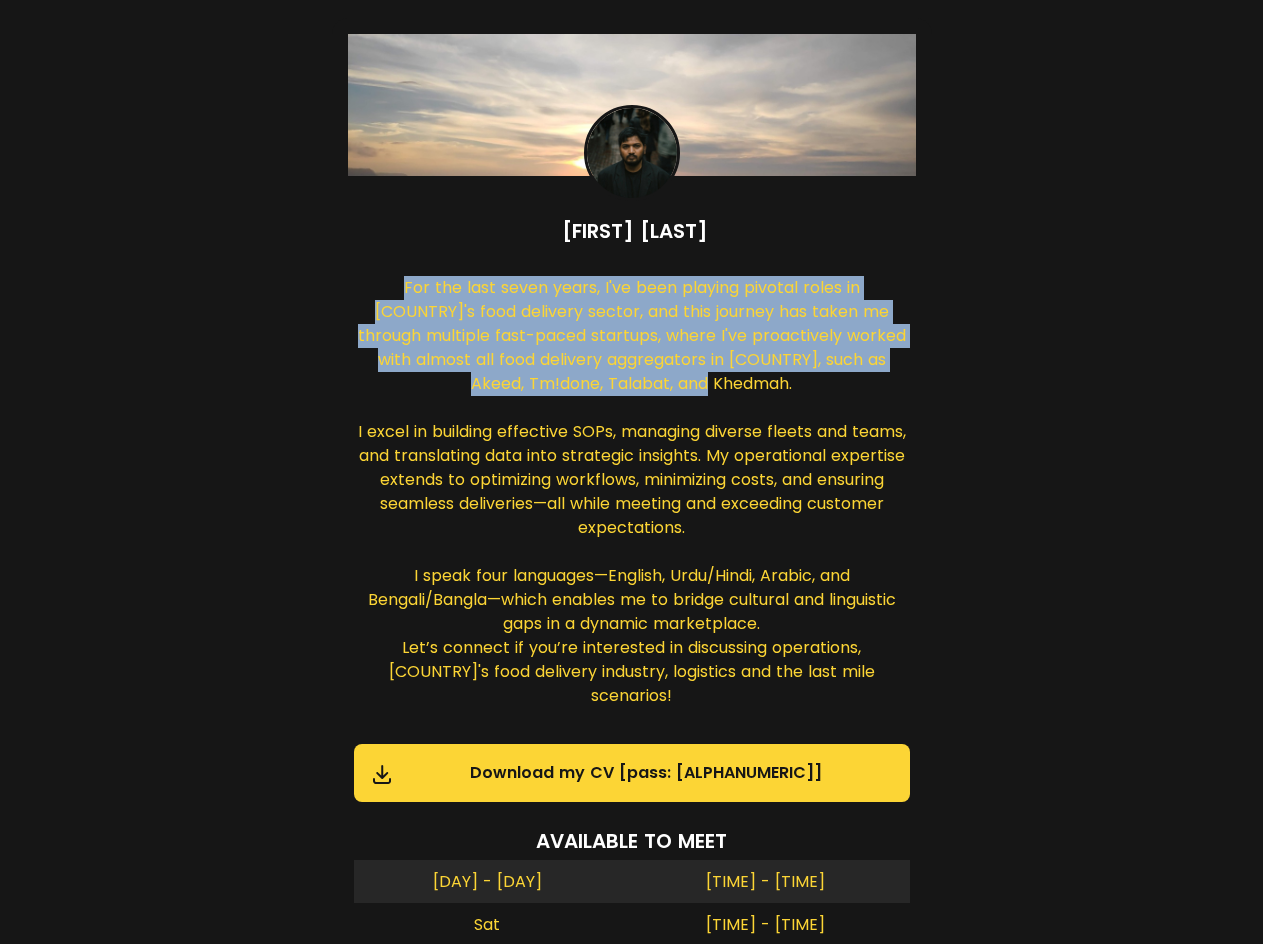 click on "For the last seven years, I've been playing pivotal roles in [COUNTRY]'s food delivery sector, and this journey has taken me through multiple fast-paced startups, where I've proactively worked with almost all food delivery aggregators in [COUNTRY], such as Akeed, Tm!done, Talabat, and Khedmah.
I excel in building effective SOPs, managing diverse fleets and teams, and translating data into strategic insights. My operational expertise extends to optimizing workflows, minimizing costs, and ensuring seamless deliveries—all while meeting and exceeding customer expectations.
I speak four languages—English, Urdu/Hindi, Arabic, and Bengali/Bangla—which enables me to bridge cultural and linguistic gaps in a dynamic marketplace.
Let’s connect if you’re interested in discussing operations, [COUNTRY]'s food delivery industry, logistics and the last mile scenarios!" at bounding box center [632, 494] 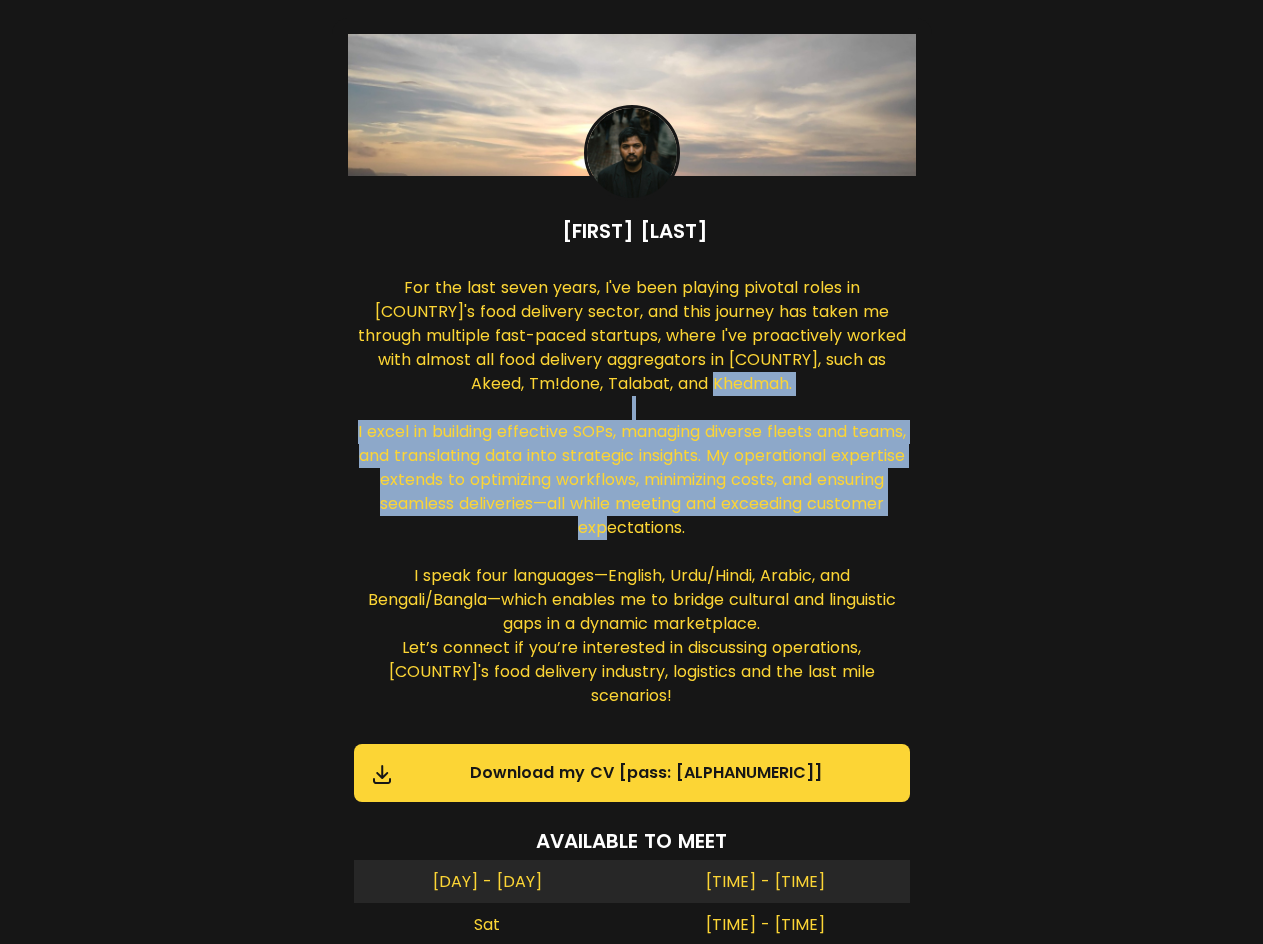 drag, startPoint x: 382, startPoint y: 431, endPoint x: 728, endPoint y: 527, distance: 359.071 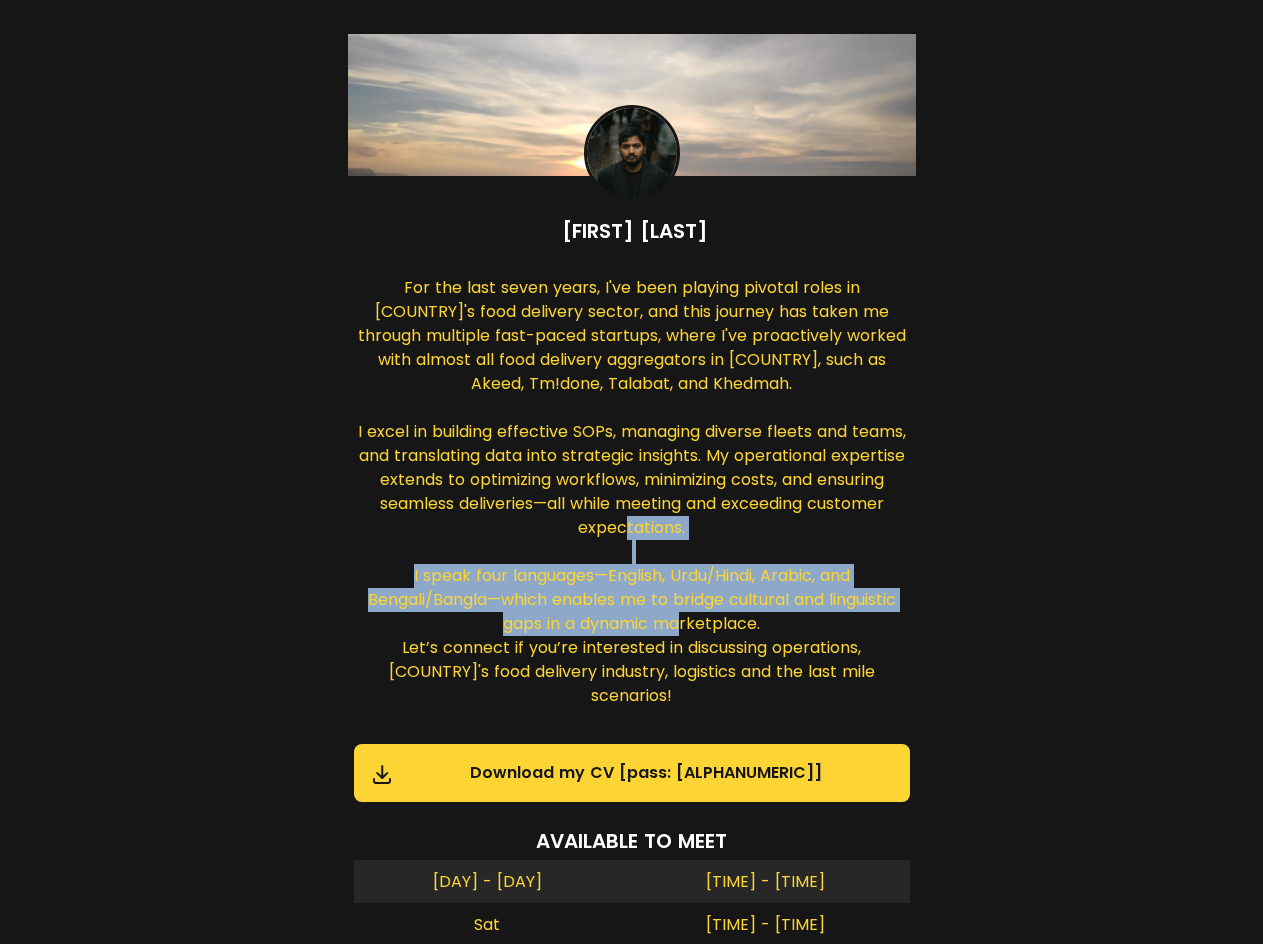 drag, startPoint x: 764, startPoint y: 626, endPoint x: 406, endPoint y: 582, distance: 360.6938 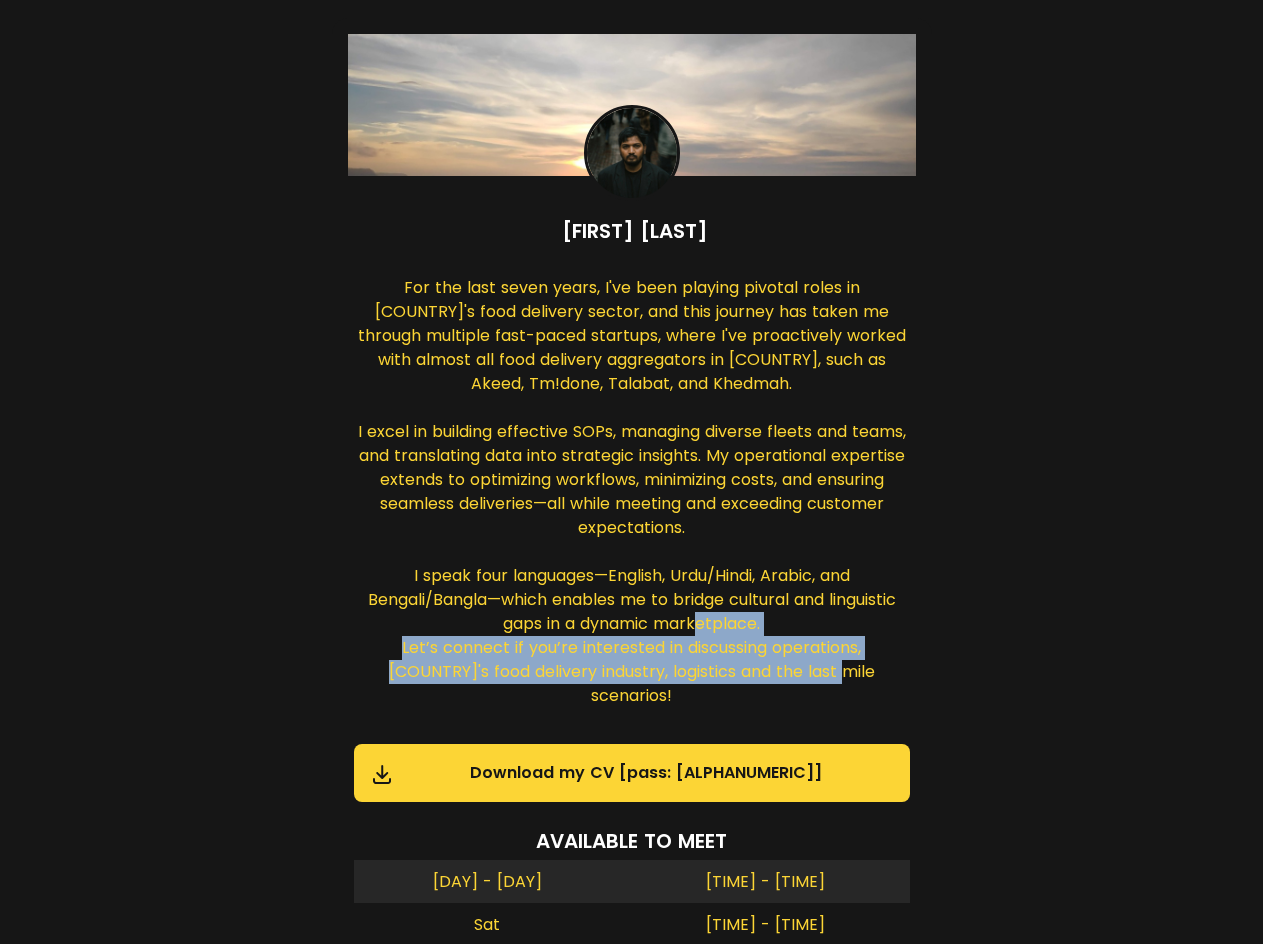 drag, startPoint x: 365, startPoint y: 640, endPoint x: 869, endPoint y: 666, distance: 504.6702 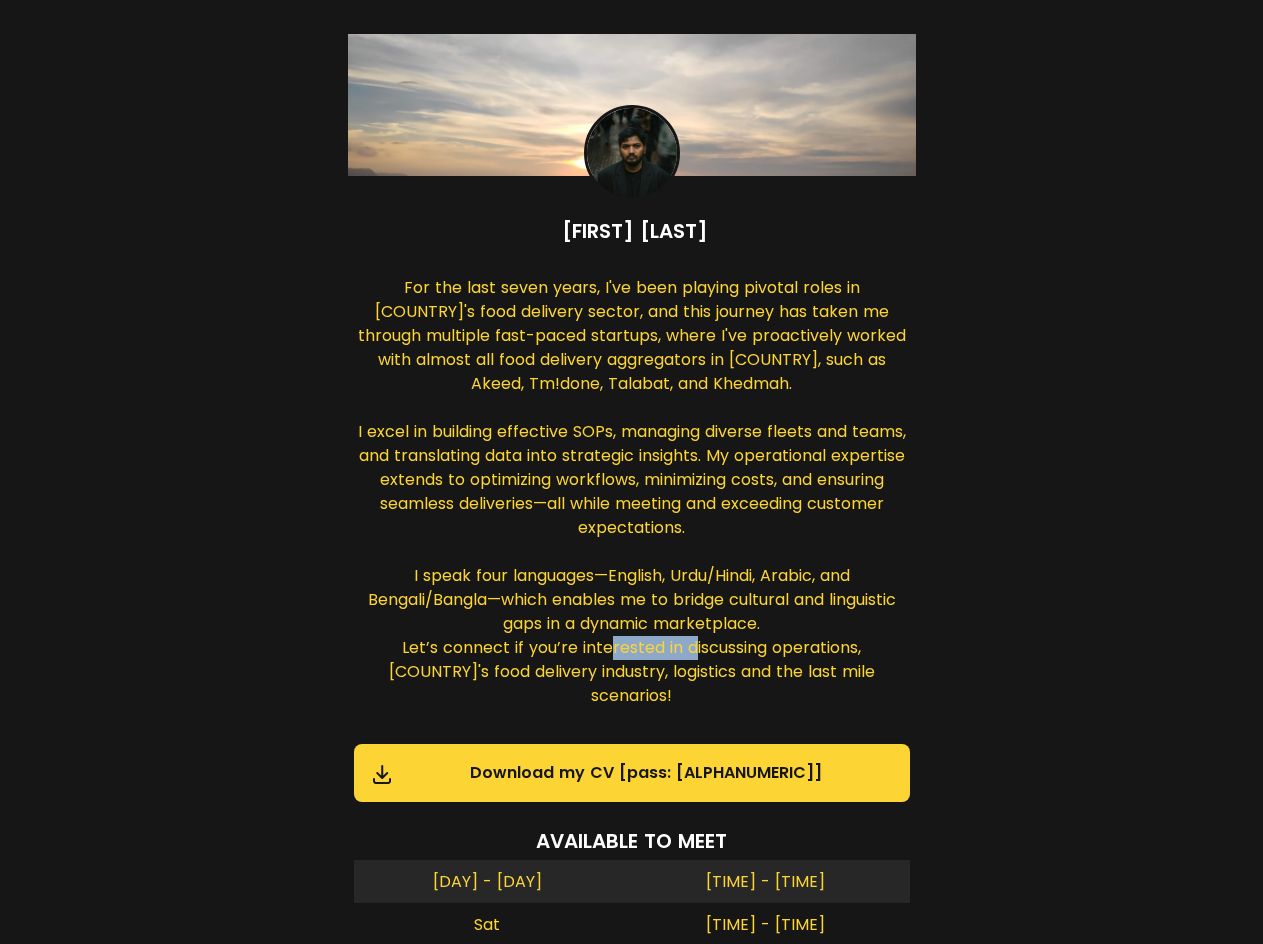 click on "For the last seven years, I've been playing pivotal roles in [COUNTRY]'s food delivery sector, and this journey has taken me through multiple fast-paced startups, where I've proactively worked with almost all food delivery aggregators in [COUNTRY], such as Akeed, Tm!done, Talabat, and Khedmah.
I excel in building effective SOPs, managing diverse fleets and teams, and translating data into strategic insights. My operational expertise extends to optimizing workflows, minimizing costs, and ensuring seamless deliveries—all while meeting and exceeding customer expectations.
I speak four languages—English, Urdu/Hindi, Arabic, and Bengali/Bangla—which enables me to bridge cultural and linguistic gaps in a dynamic marketplace.
Let’s connect if you’re interested in discussing operations, [COUNTRY]'s food delivery industry, logistics and the last mile scenarios!" at bounding box center (632, 494) 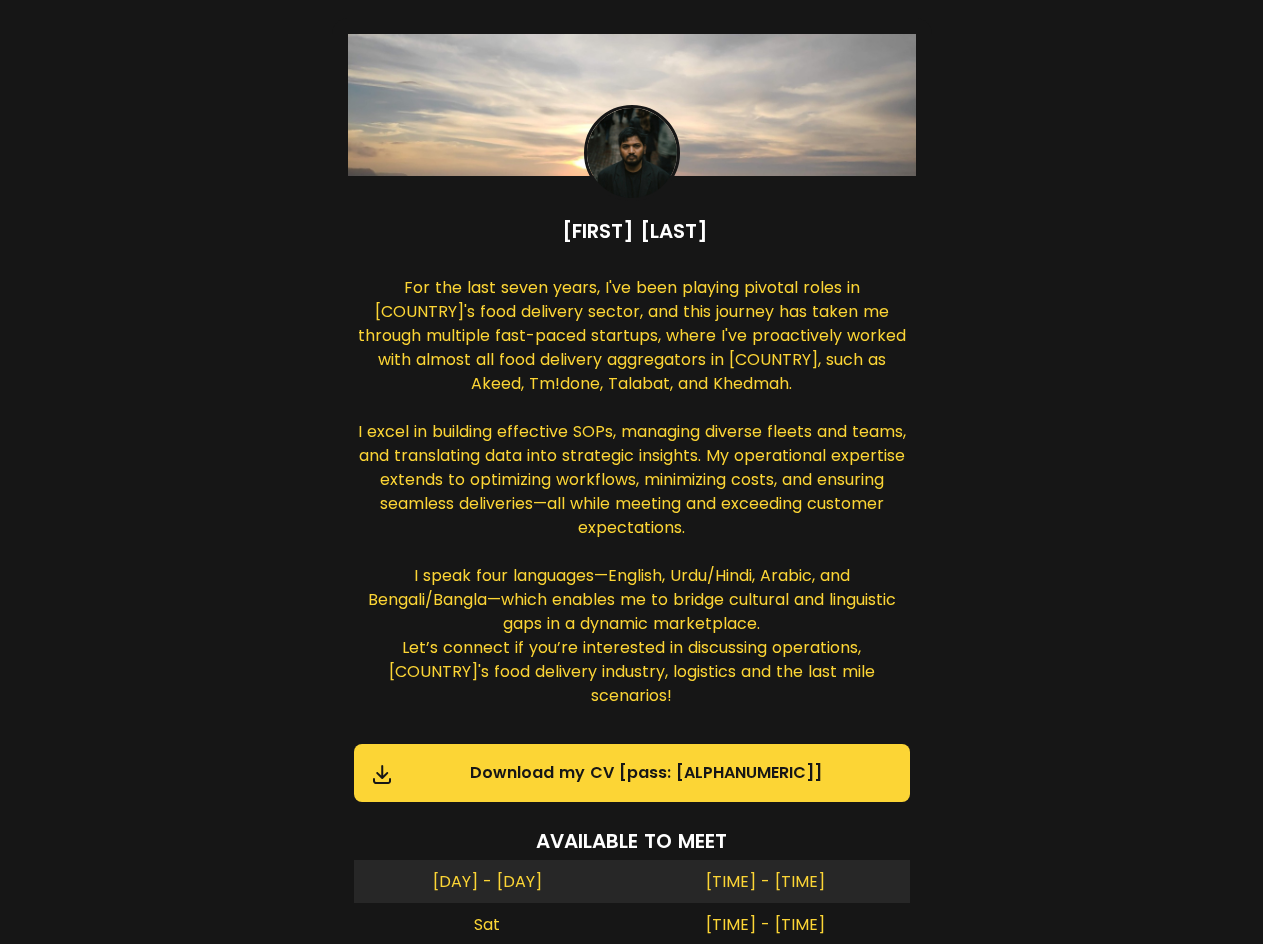 click on "For the last seven years, I've been playing pivotal roles in [COUNTRY]'s food delivery sector, and this journey has taken me through multiple fast-paced startups, where I've proactively worked with almost all food delivery aggregators in [COUNTRY], such as Akeed, Tm!done, Talabat, and Khedmah.
I excel in building effective SOPs, managing diverse fleets and teams, and translating data into strategic insights. My operational expertise extends to optimizing workflows, minimizing costs, and ensuring seamless deliveries—all while meeting and exceeding customer expectations.
I speak four languages—English, Urdu/Hindi, Arabic, and Bengali/Bangla—which enables me to bridge cultural and linguistic gaps in a dynamic marketplace.
Let’s connect if you’re interested in discussing operations, [COUNTRY]'s food delivery industry, logistics and the last mile scenarios!" at bounding box center (632, 494) 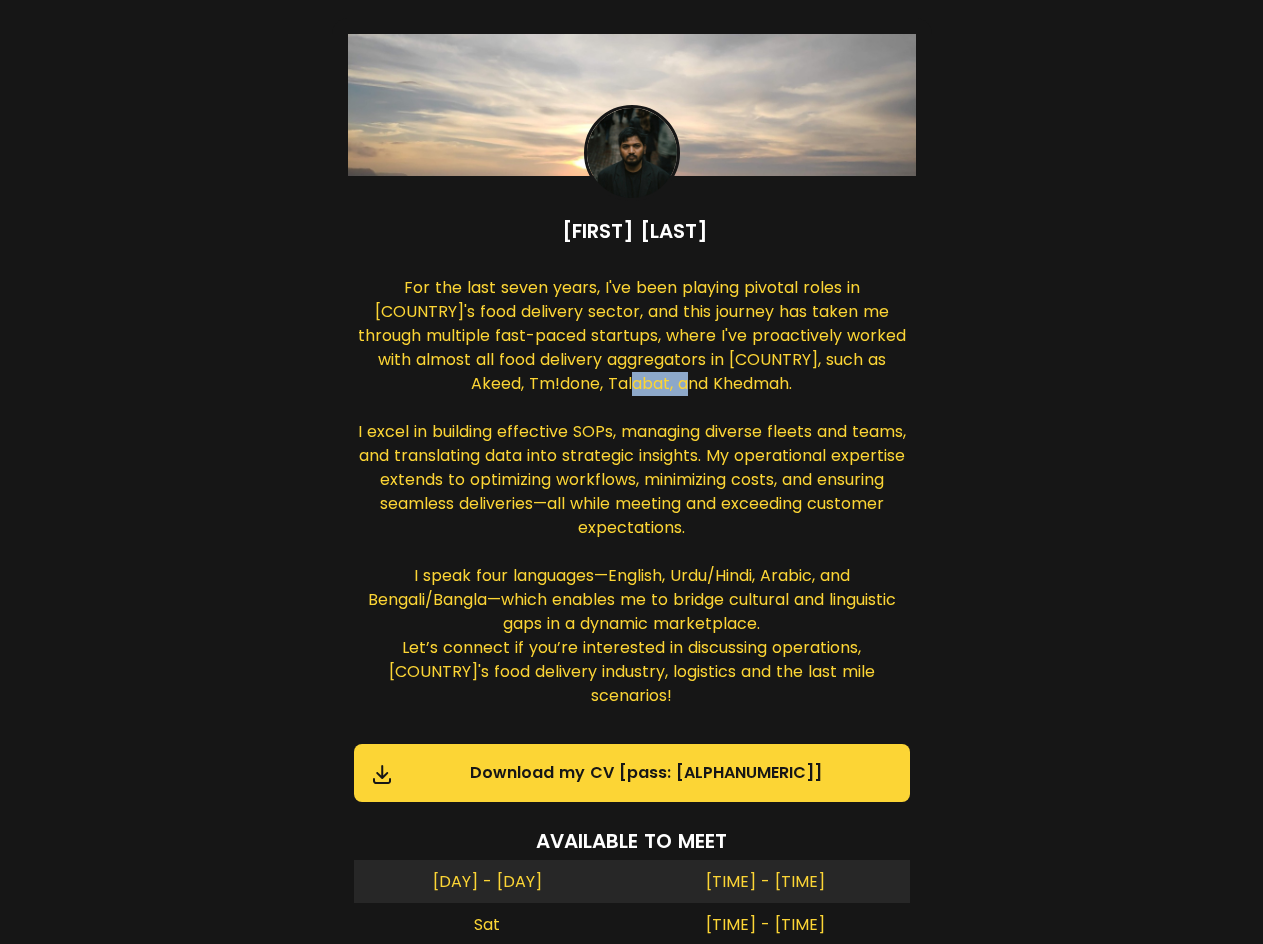 click on "For the last seven years, I've been playing pivotal roles in [COUNTRY]'s food delivery sector, and this journey has taken me through multiple fast-paced startups, where I've proactively worked with almost all food delivery aggregators in [COUNTRY], such as Akeed, Tm!done, Talabat, and Khedmah.
I excel in building effective SOPs, managing diverse fleets and teams, and translating data into strategic insights. My operational expertise extends to optimizing workflows, minimizing costs, and ensuring seamless deliveries—all while meeting and exceeding customer expectations.
I speak four languages—English, Urdu/Hindi, Arabic, and Bengali/Bangla—which enables me to bridge cultural and linguistic gaps in a dynamic marketplace.
Let’s connect if you’re interested in discussing operations, [COUNTRY]'s food delivery industry, logistics and the last mile scenarios!" at bounding box center (632, 494) 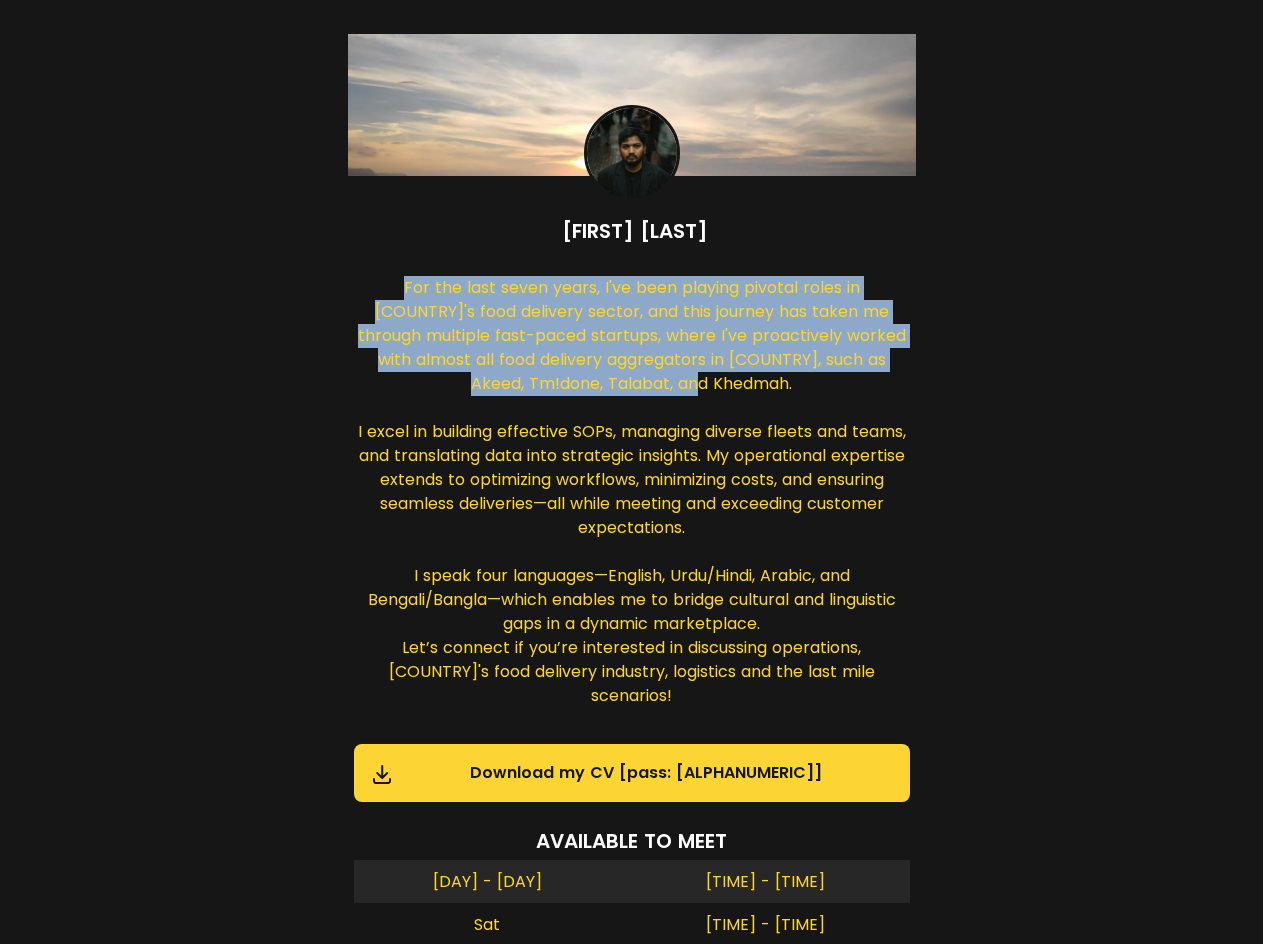 drag, startPoint x: 369, startPoint y: 284, endPoint x: 887, endPoint y: 390, distance: 528.7343 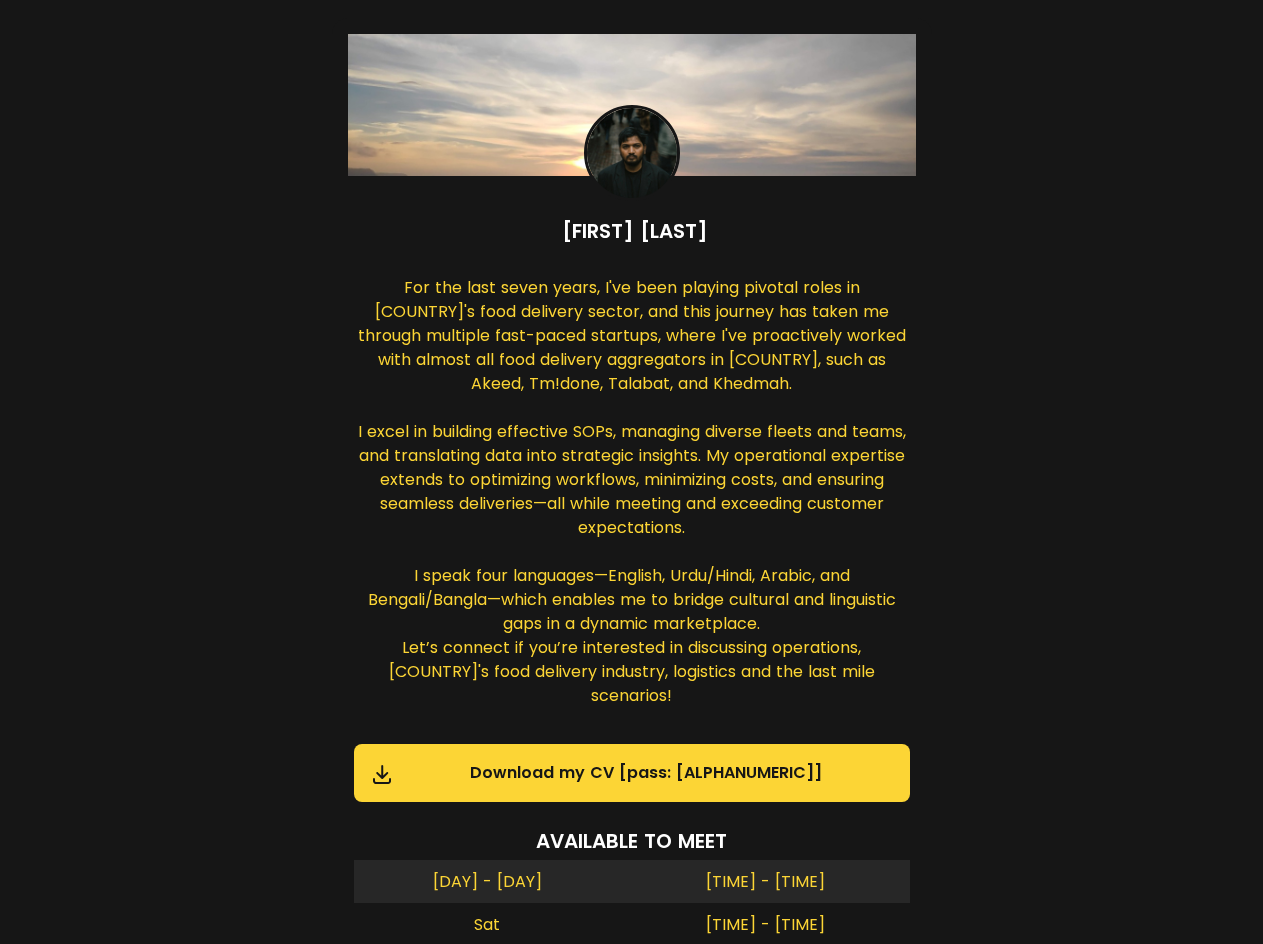 click on "For the last seven years, I've been playing pivotal roles in [COUNTRY]'s food delivery sector, and this journey has taken me through multiple fast-paced startups, where I've proactively worked with almost all food delivery aggregators in [COUNTRY], such as Akeed, Tm!done, Talabat, and Khedmah.
I excel in building effective SOPs, managing diverse fleets and teams, and translating data into strategic insights. My operational expertise extends to optimizing workflows, minimizing costs, and ensuring seamless deliveries—all while meeting and exceeding customer expectations.
I speak four languages—English, Urdu/Hindi, Arabic, and Bengali/Bangla—which enables me to bridge cultural and linguistic gaps in a dynamic marketplace.
Let’s connect if you’re interested in discussing operations, [COUNTRY]'s food delivery industry, logistics and the last mile scenarios!" at bounding box center (632, 494) 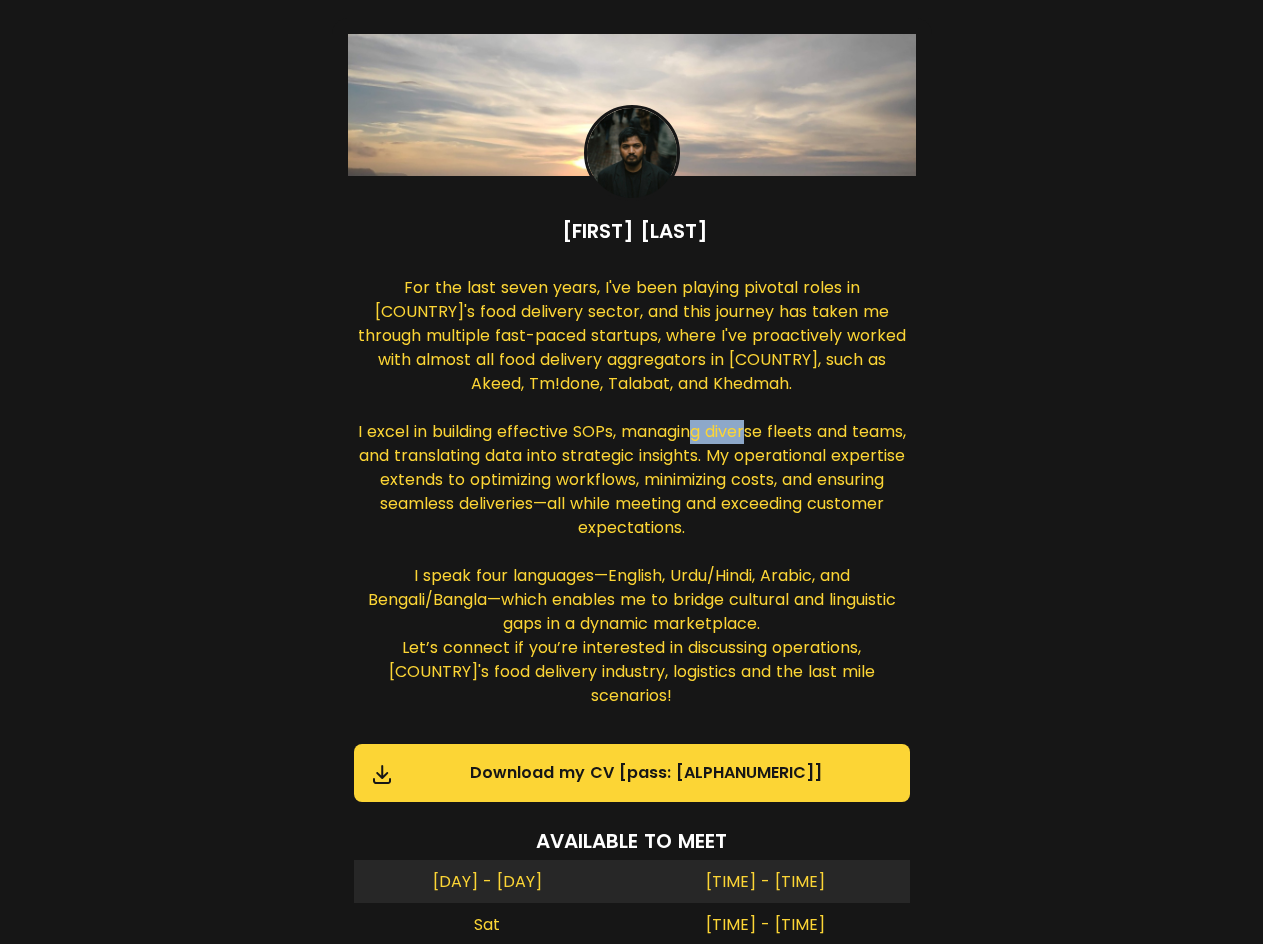 click on "For the last seven years, I've been playing pivotal roles in [COUNTRY]'s food delivery sector, and this journey has taken me through multiple fast-paced startups, where I've proactively worked with almost all food delivery aggregators in [COUNTRY], such as Akeed, Tm!done, Talabat, and Khedmah.
I excel in building effective SOPs, managing diverse fleets and teams, and translating data into strategic insights. My operational expertise extends to optimizing workflows, minimizing costs, and ensuring seamless deliveries—all while meeting and exceeding customer expectations.
I speak four languages—English, Urdu/Hindi, Arabic, and Bengali/Bangla—which enables me to bridge cultural and linguistic gaps in a dynamic marketplace.
Let’s connect if you’re interested in discussing operations, [COUNTRY]'s food delivery industry, logistics and the last mile scenarios!" at bounding box center [632, 494] 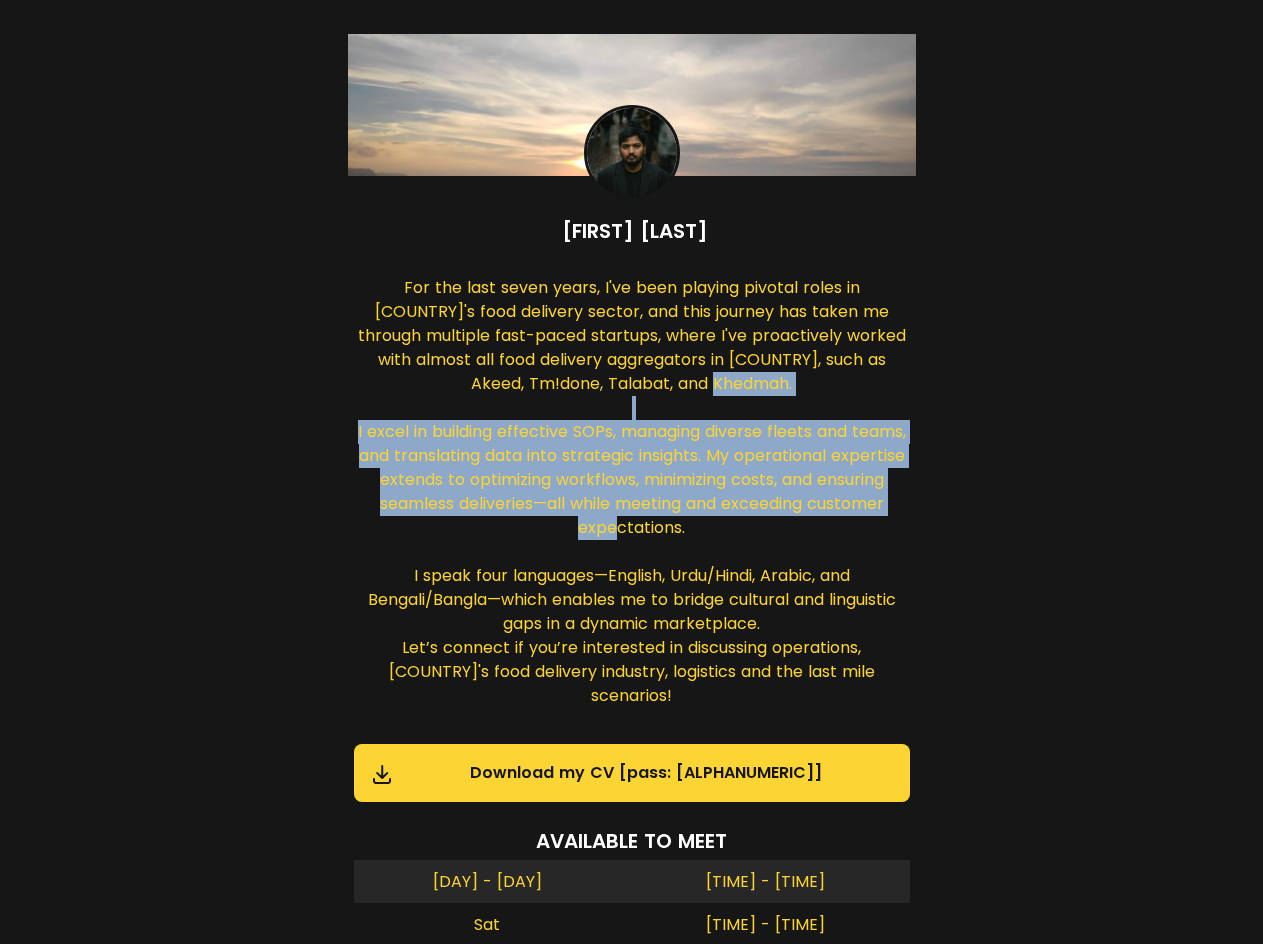 click on "For the last seven years, I've been playing pivotal roles in [COUNTRY]'s food delivery sector, and this journey has taken me through multiple fast-paced startups, where I've proactively worked with almost all food delivery aggregators in [COUNTRY], such as Akeed, Tm!done, Talabat, and Khedmah.
I excel in building effective SOPs, managing diverse fleets and teams, and translating data into strategic insights. My operational expertise extends to optimizing workflows, minimizing costs, and ensuring seamless deliveries—all while meeting and exceeding customer expectations.
I speak four languages—English, Urdu/Hindi, Arabic, and Bengali/Bangla—which enables me to bridge cultural and linguistic gaps in a dynamic marketplace.
Let’s connect if you’re interested in discussing operations, [COUNTRY]'s food delivery industry, logistics and the last mile scenarios!" at bounding box center (632, 494) 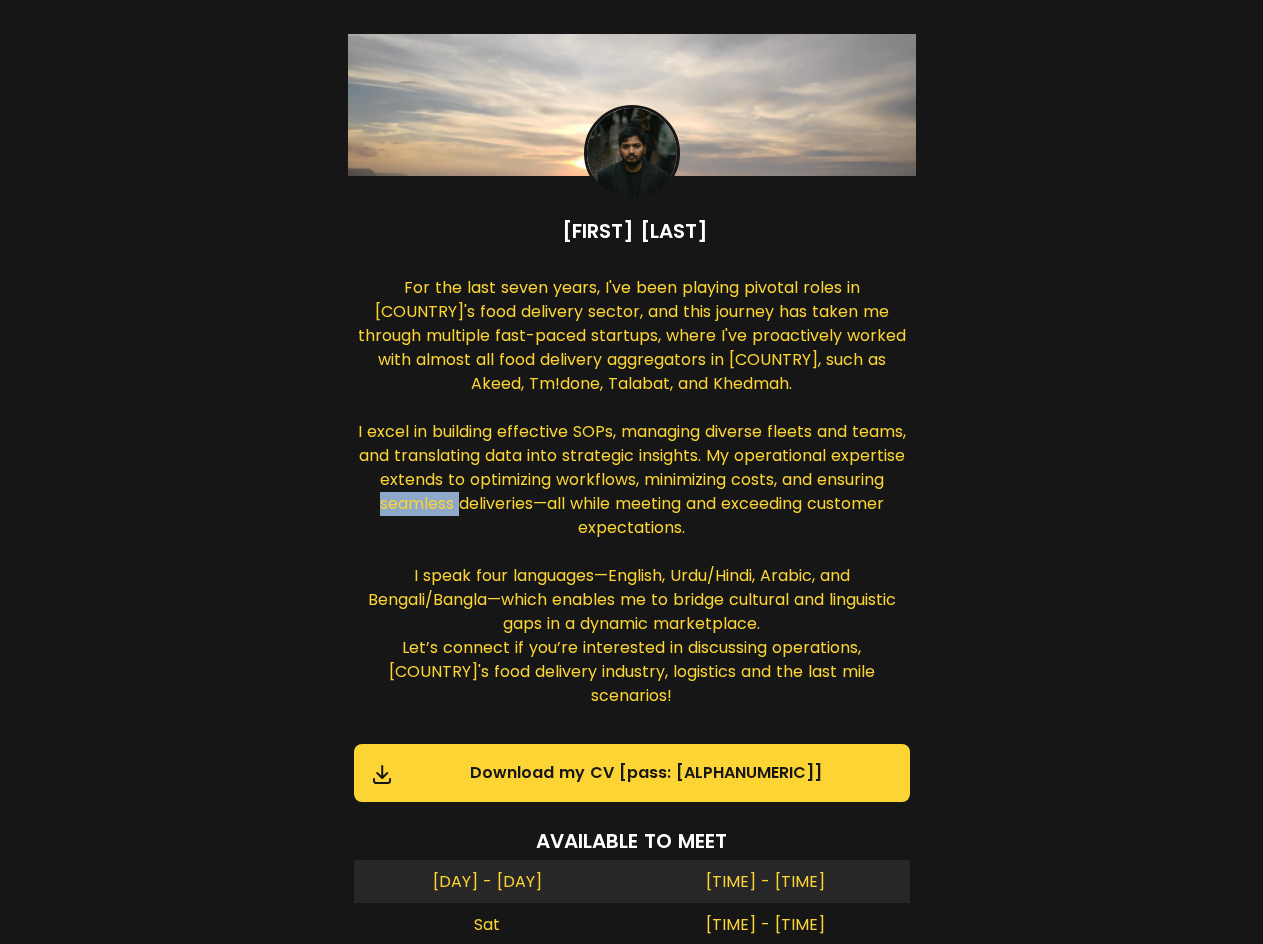 click on "For the last seven years, I've been playing pivotal roles in [COUNTRY]'s food delivery sector, and this journey has taken me through multiple fast-paced startups, where I've proactively worked with almost all food delivery aggregators in [COUNTRY], such as Akeed, Tm!done, Talabat, and Khedmah.
I excel in building effective SOPs, managing diverse fleets and teams, and translating data into strategic insights. My operational expertise extends to optimizing workflows, minimizing costs, and ensuring seamless deliveries—all while meeting and exceeding customer expectations.
I speak four languages—English, Urdu/Hindi, Arabic, and Bengali/Bangla—which enables me to bridge cultural and linguistic gaps in a dynamic marketplace.
Let’s connect if you’re interested in discussing operations, [COUNTRY]'s food delivery industry, logistics and the last mile scenarios!" at bounding box center (632, 494) 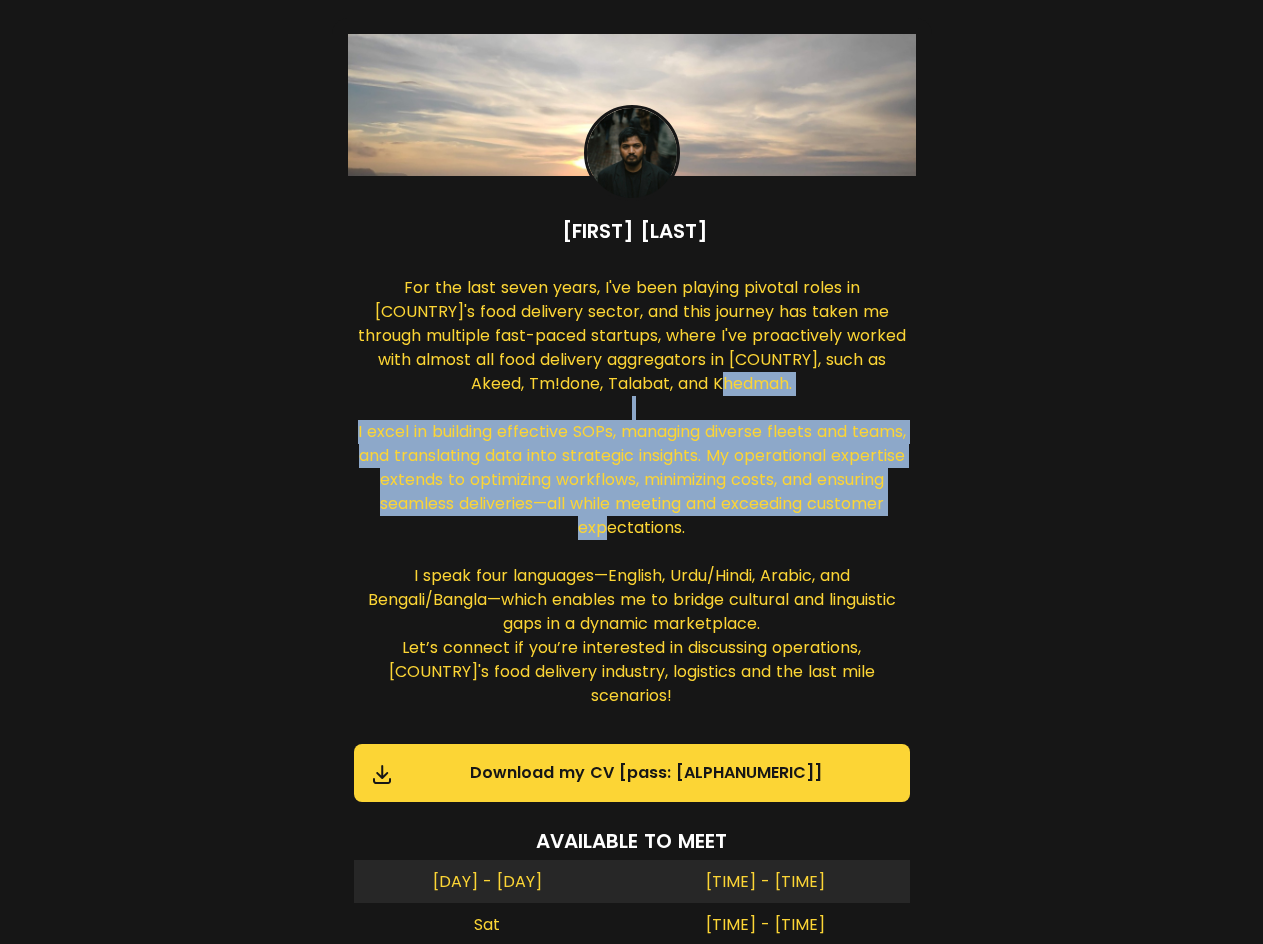 drag, startPoint x: 384, startPoint y: 433, endPoint x: 726, endPoint y: 529, distance: 355.21823 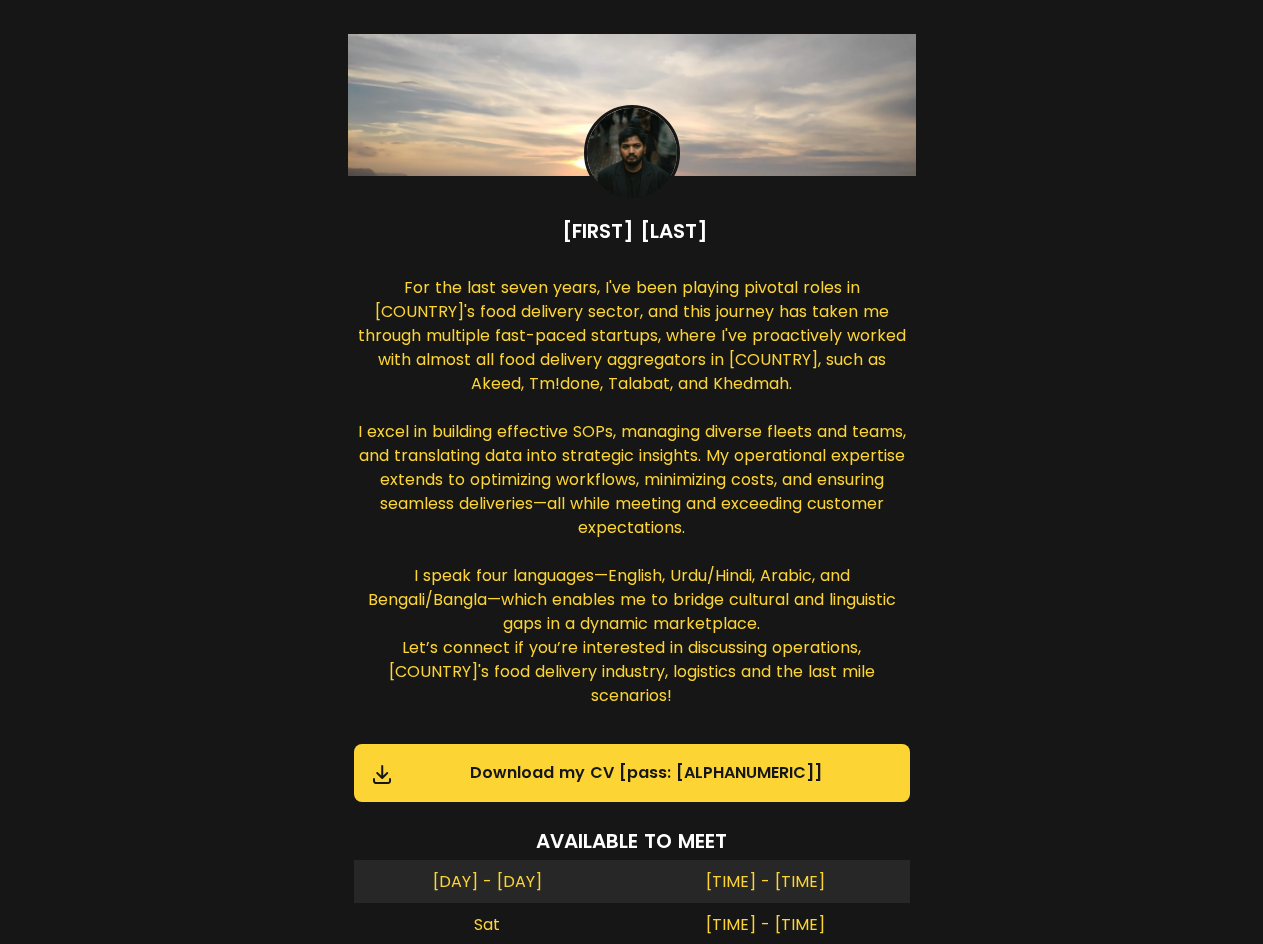 click on "For the last seven years, I've been playing pivotal roles in [COUNTRY]'s food delivery sector, and this journey has taken me through multiple fast-paced startups, where I've proactively worked with almost all food delivery aggregators in [COUNTRY], such as Akeed, Tm!done, Talabat, and Khedmah.
I excel in building effective SOPs, managing diverse fleets and teams, and translating data into strategic insights. My operational expertise extends to optimizing workflows, minimizing costs, and ensuring seamless deliveries—all while meeting and exceeding customer expectations.
I speak four languages—English, Urdu/Hindi, Arabic, and Bengali/Bangla—which enables me to bridge cultural and linguistic gaps in a dynamic marketplace.
Let’s connect if you’re interested in discussing operations, [COUNTRY]'s food delivery industry, logistics and the last mile scenarios!" at bounding box center (632, 494) 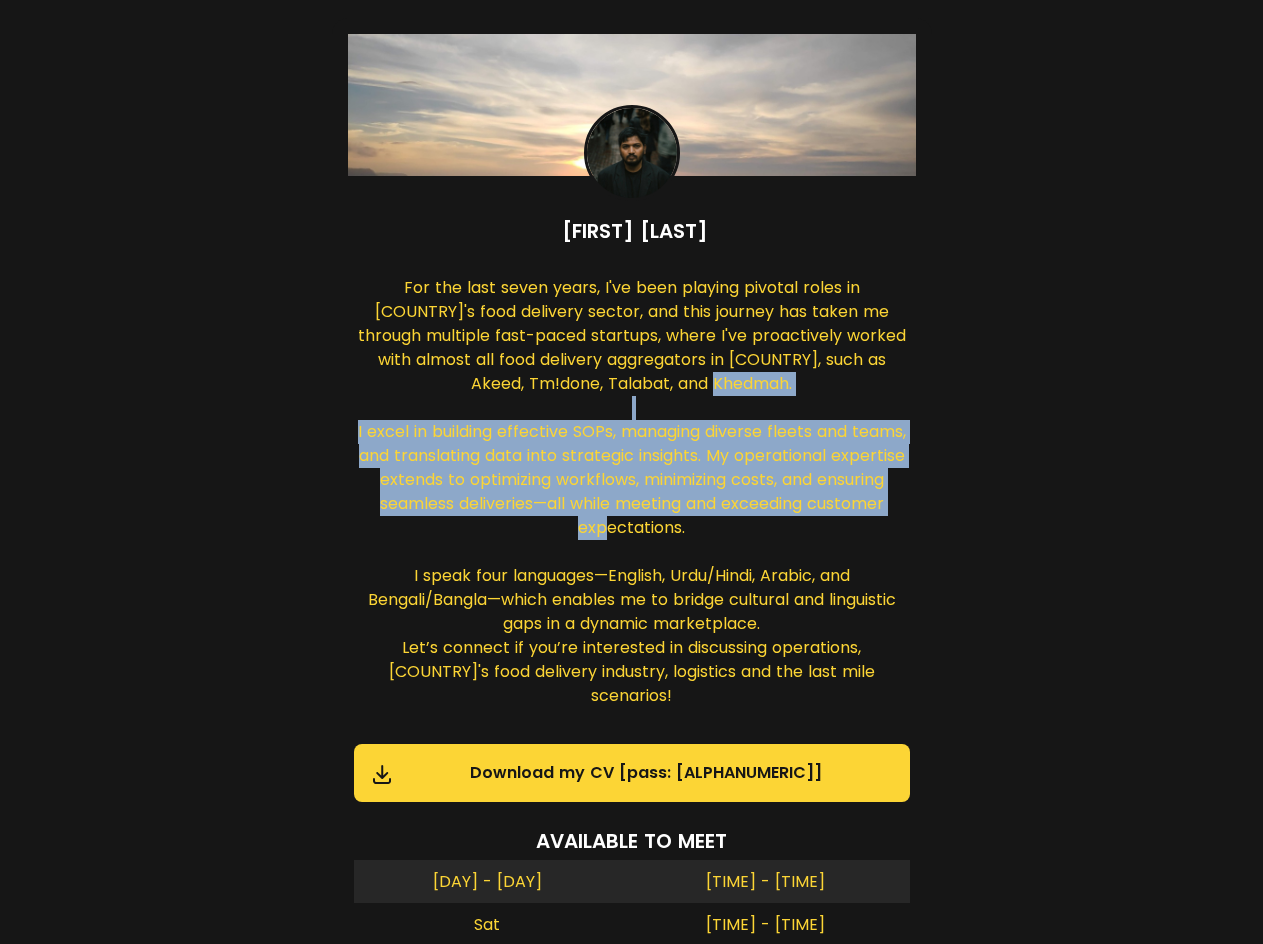 drag, startPoint x: 381, startPoint y: 429, endPoint x: 725, endPoint y: 535, distance: 359.96112 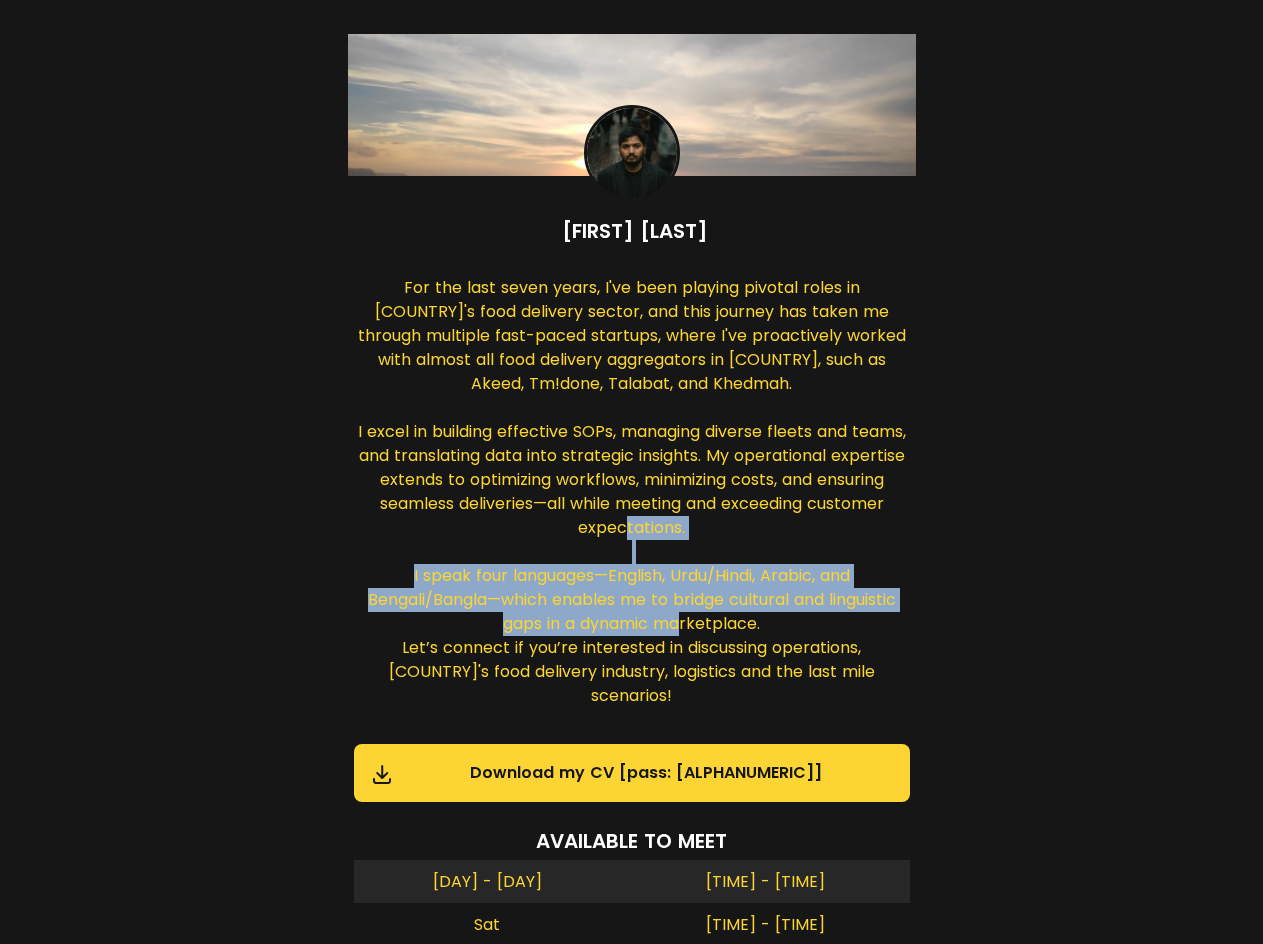 drag, startPoint x: 406, startPoint y: 578, endPoint x: 765, endPoint y: 630, distance: 362.74646 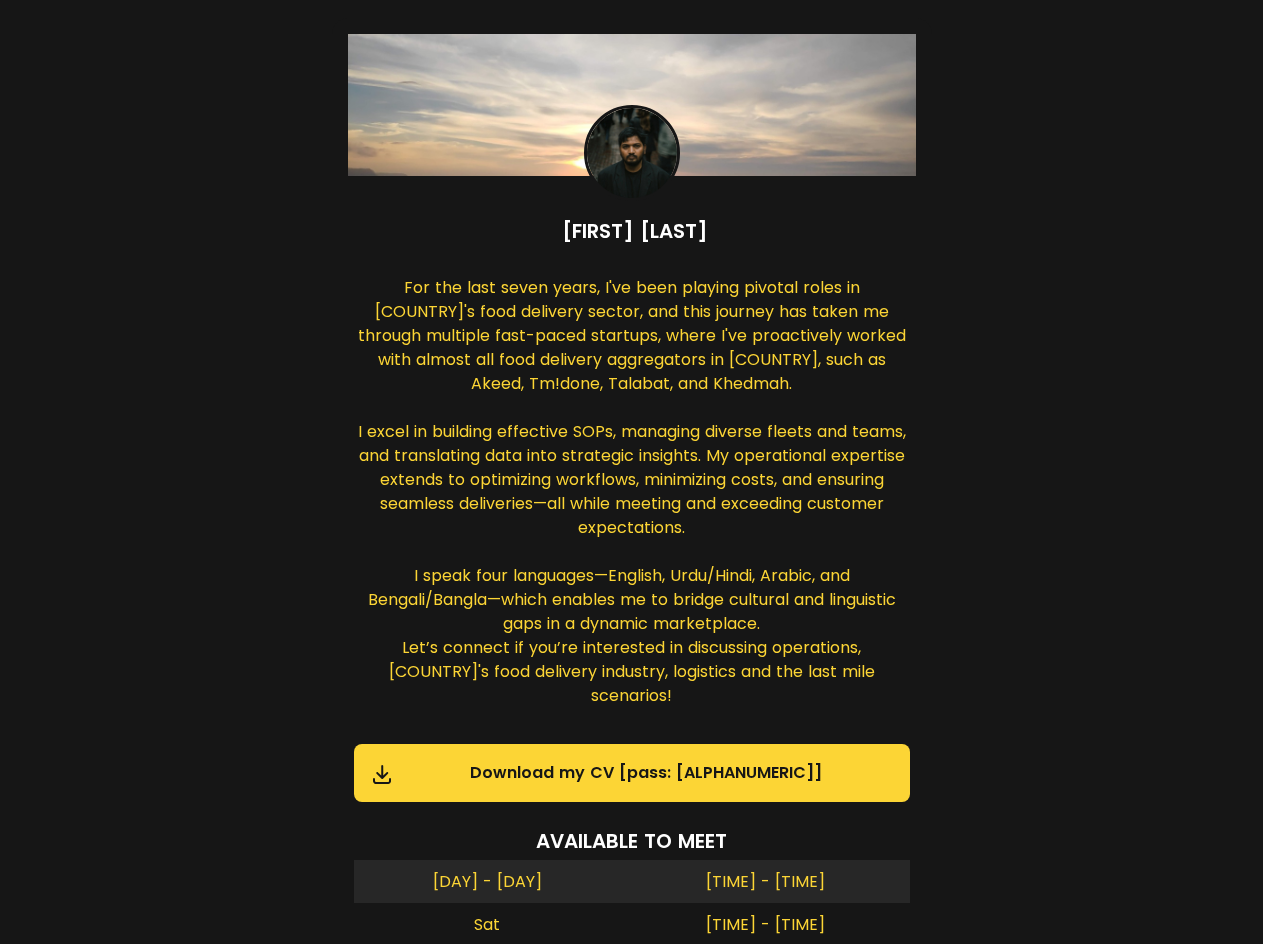 click on "For the last seven years, I've been playing pivotal roles in [COUNTRY]'s food delivery sector, and this journey has taken me through multiple fast-paced startups, where I've proactively worked with almost all food delivery aggregators in [COUNTRY], such as Akeed, Tm!done, Talabat, and Khedmah.
I excel in building effective SOPs, managing diverse fleets and teams, and translating data into strategic insights. My operational expertise extends to optimizing workflows, minimizing costs, and ensuring seamless deliveries—all while meeting and exceeding customer expectations.
I speak four languages—English, Urdu/Hindi, Arabic, and Bengali/Bangla—which enables me to bridge cultural and linguistic gaps in a dynamic marketplace.
Let’s connect if you’re interested in discussing operations, [COUNTRY]'s food delivery industry, logistics and the last mile scenarios!" at bounding box center [632, 494] 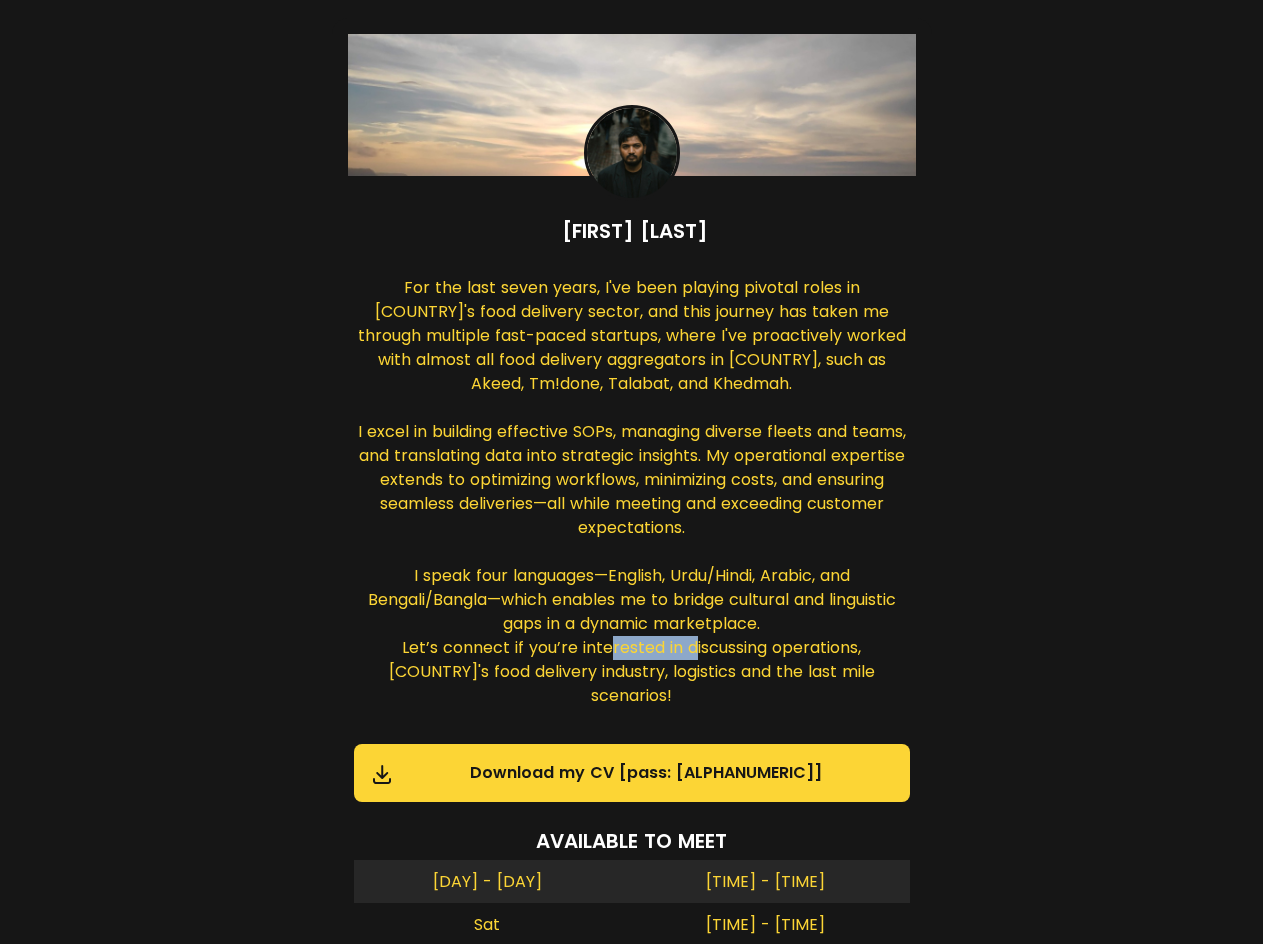click on "For the last seven years, I've been playing pivotal roles in [COUNTRY]'s food delivery sector, and this journey has taken me through multiple fast-paced startups, where I've proactively worked with almost all food delivery aggregators in [COUNTRY], such as Akeed, Tm!done, Talabat, and Khedmah.
I excel in building effective SOPs, managing diverse fleets and teams, and translating data into strategic insights. My operational expertise extends to optimizing workflows, minimizing costs, and ensuring seamless deliveries—all while meeting and exceeding customer expectations.
I speak four languages—English, Urdu/Hindi, Arabic, and Bengali/Bangla—which enables me to bridge cultural and linguistic gaps in a dynamic marketplace.
Let’s connect if you’re interested in discussing operations, [COUNTRY]'s food delivery industry, logistics and the last mile scenarios!" at bounding box center (632, 494) 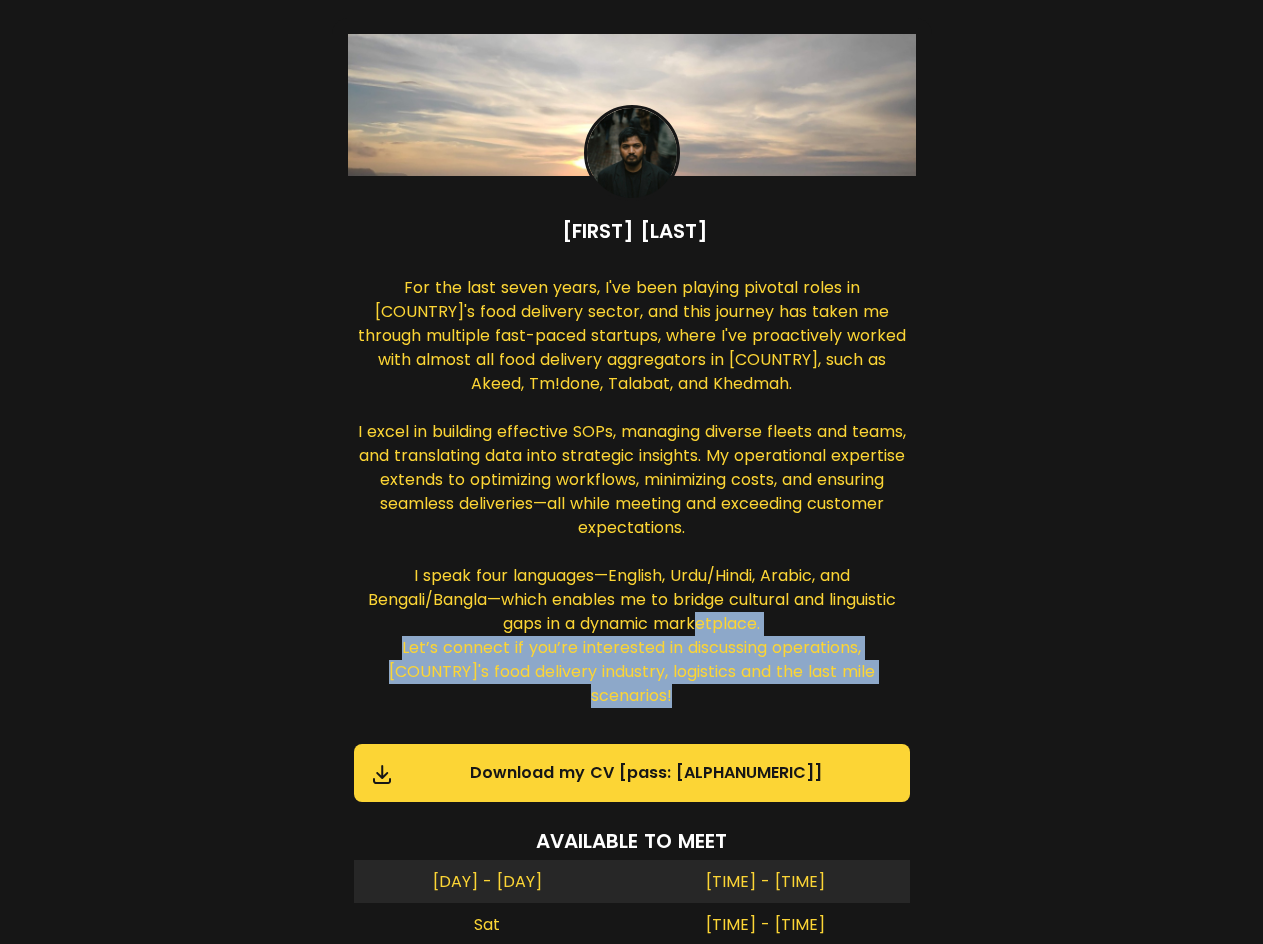 click on "For the last seven years, I've been playing pivotal roles in [COUNTRY]'s food delivery sector, and this journey has taken me through multiple fast-paced startups, where I've proactively worked with almost all food delivery aggregators in [COUNTRY], such as Akeed, Tm!done, Talabat, and Khedmah.
I excel in building effective SOPs, managing diverse fleets and teams, and translating data into strategic insights. My operational expertise extends to optimizing workflows, minimizing costs, and ensuring seamless deliveries—all while meeting and exceeding customer expectations.
I speak four languages—English, Urdu/Hindi, Arabic, and Bengali/Bangla—which enables me to bridge cultural and linguistic gaps in a dynamic marketplace.
Let’s connect if you’re interested in discussing operations, [COUNTRY]'s food delivery industry, logistics and the last mile scenarios!" at bounding box center [632, 494] 